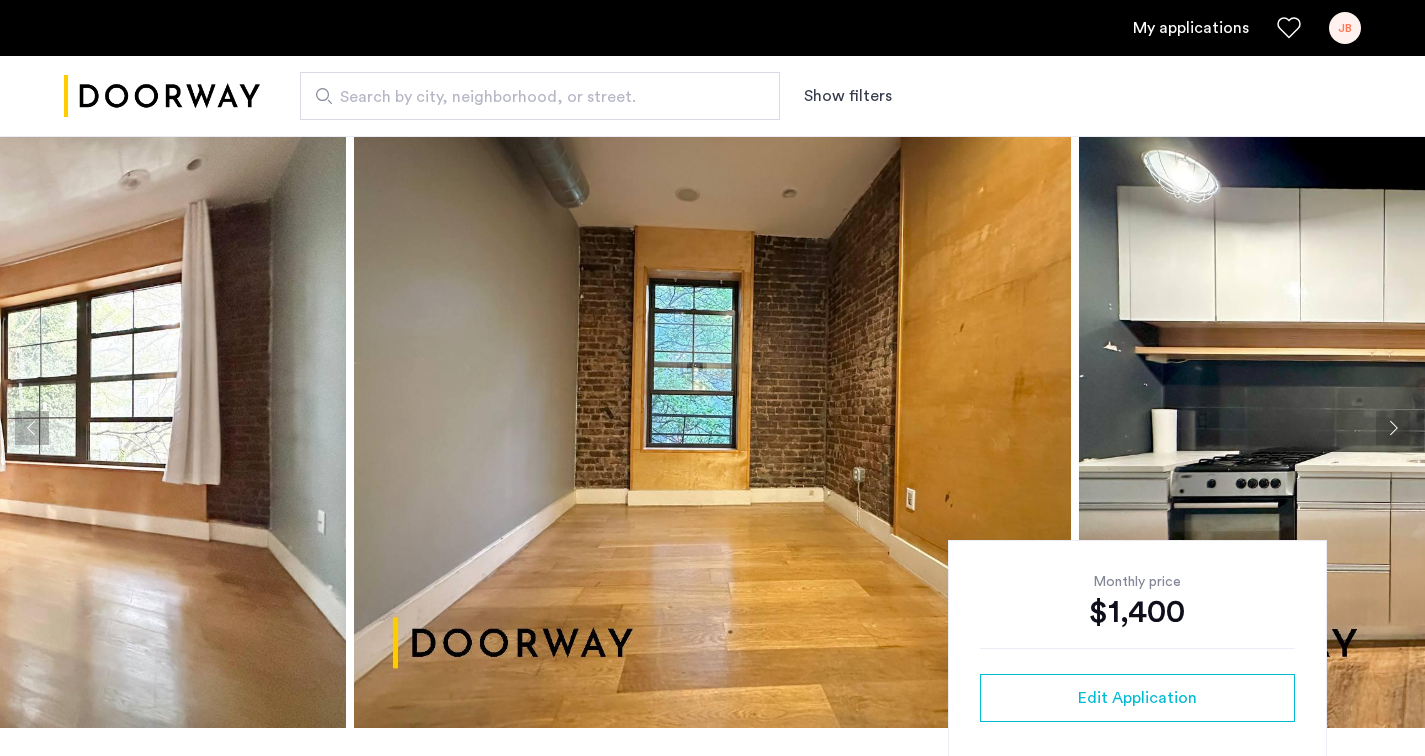 scroll, scrollTop: 567, scrollLeft: 0, axis: vertical 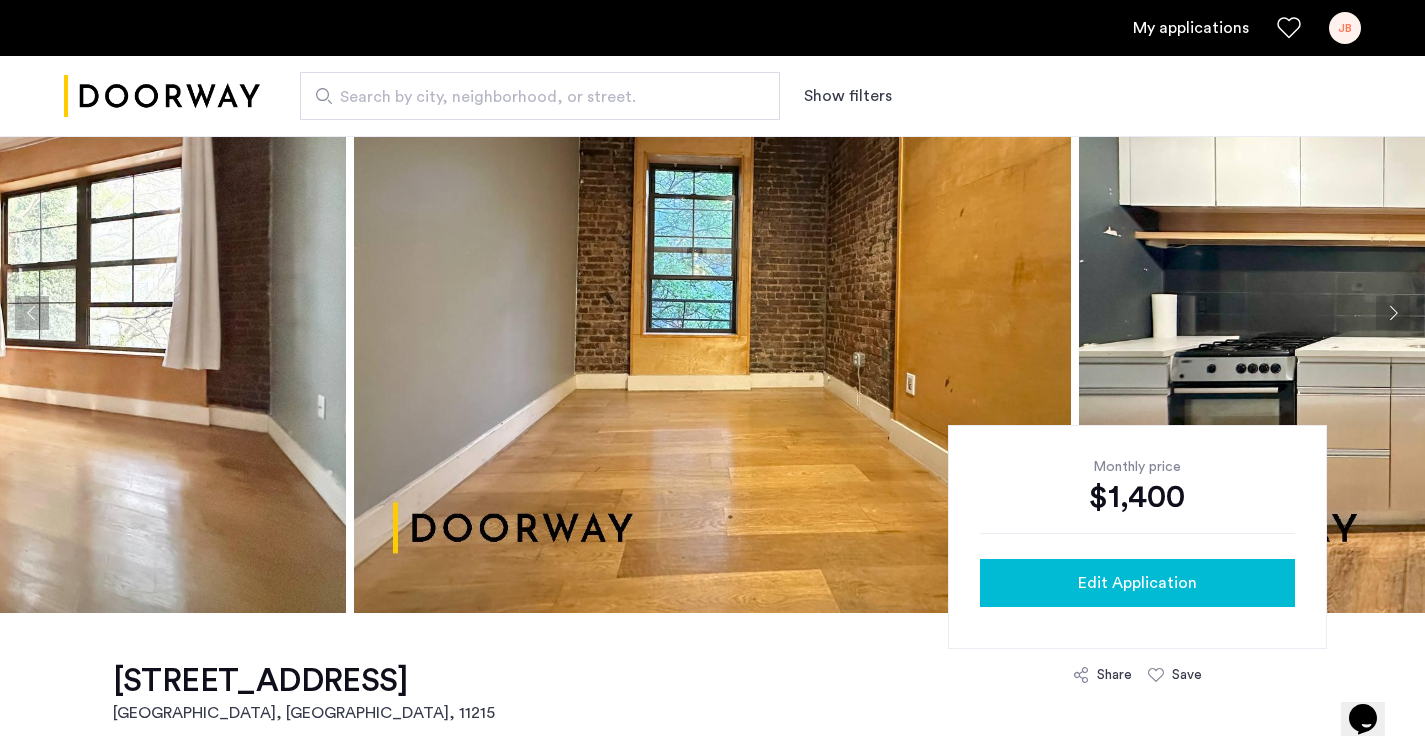 click on "Edit Application" 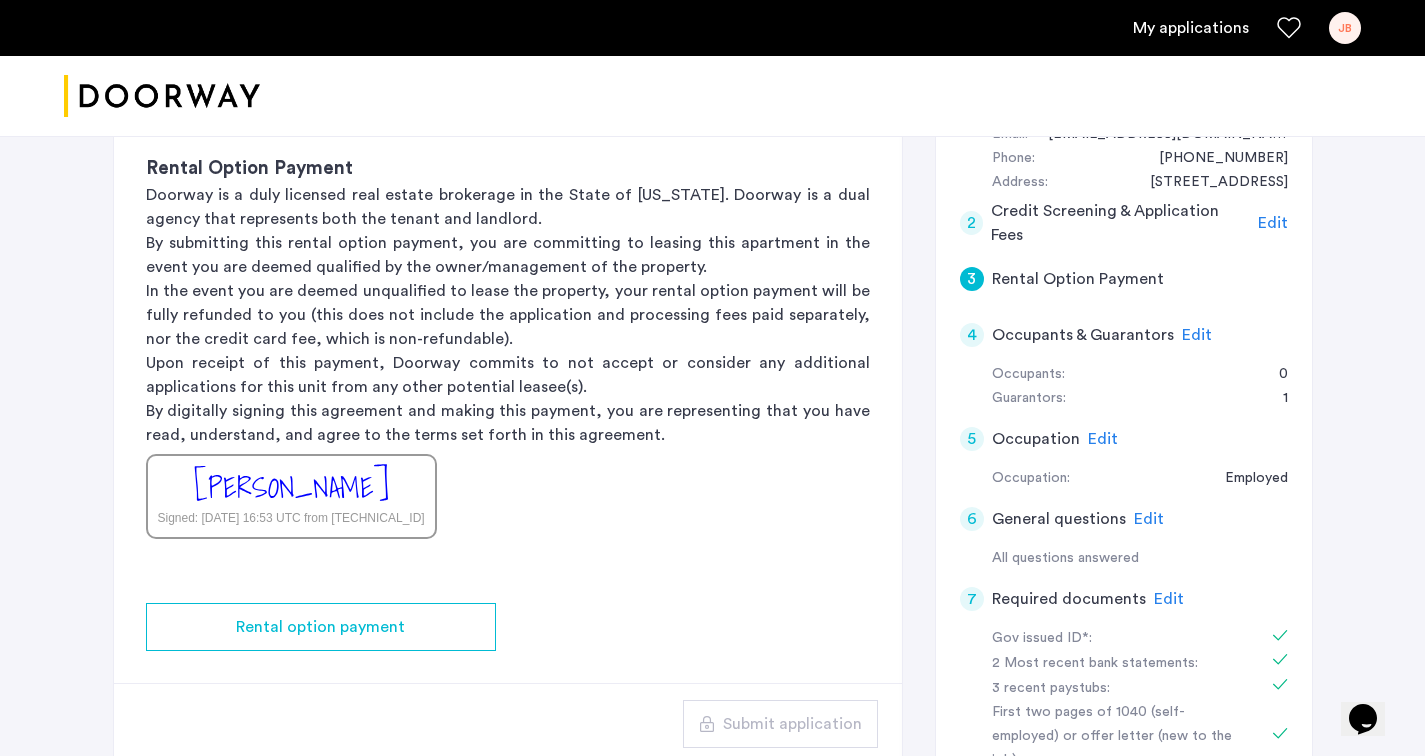 scroll, scrollTop: 414, scrollLeft: 0, axis: vertical 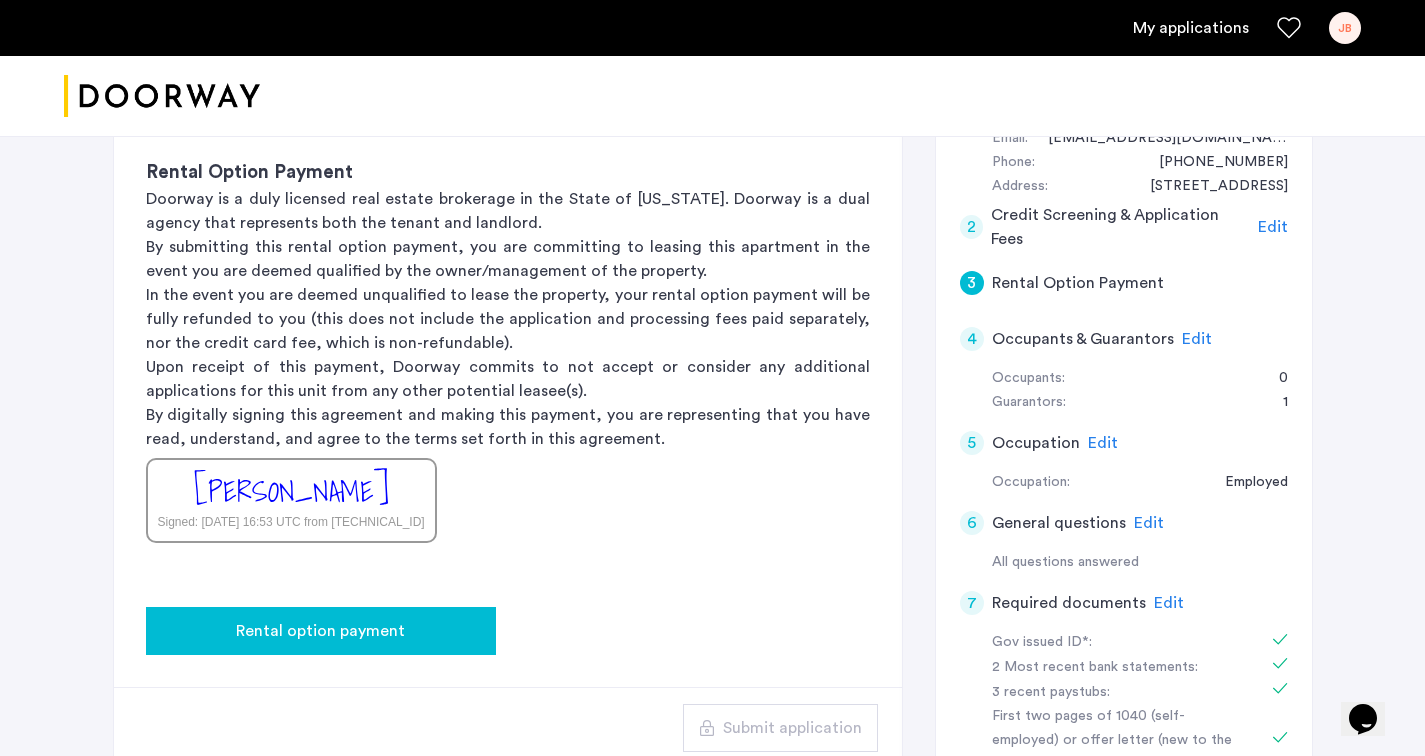 click on "Rental option payment" 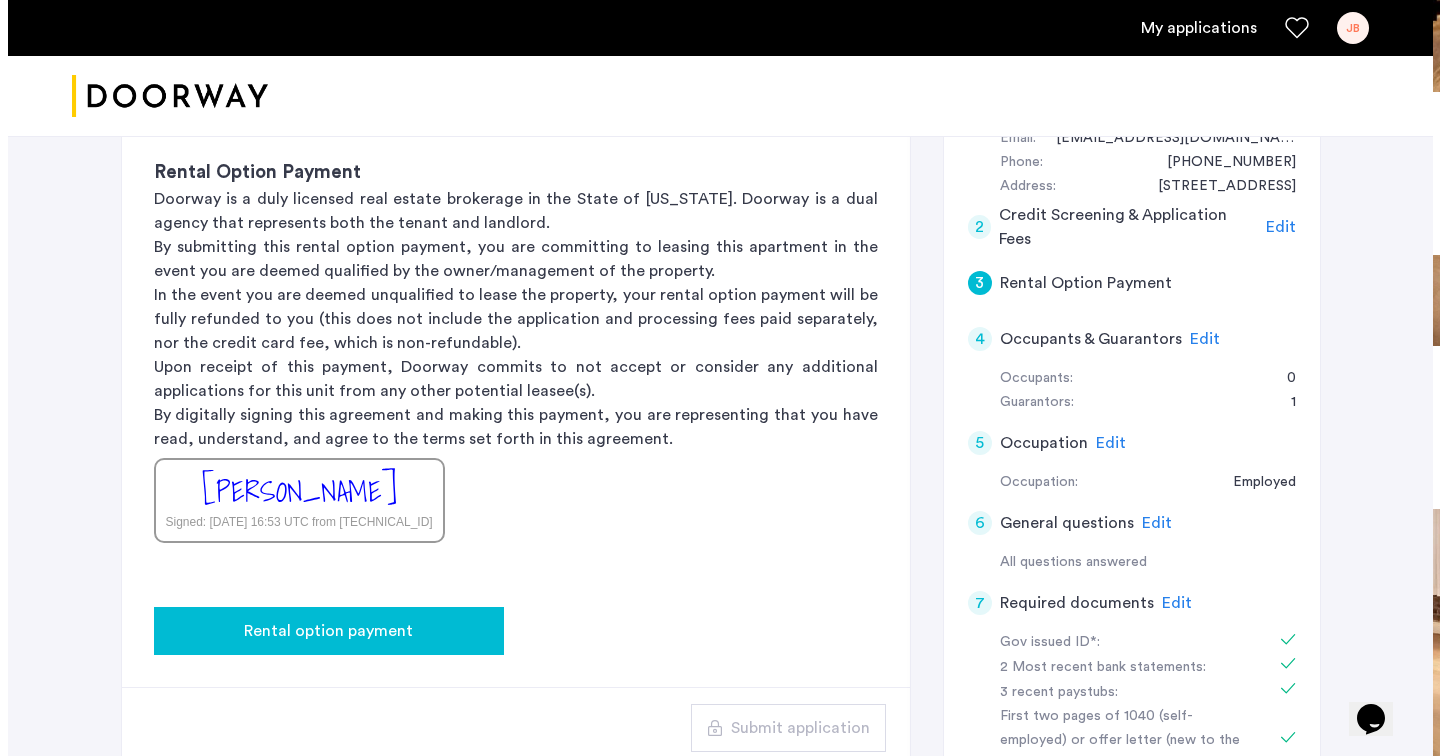scroll, scrollTop: 0, scrollLeft: 0, axis: both 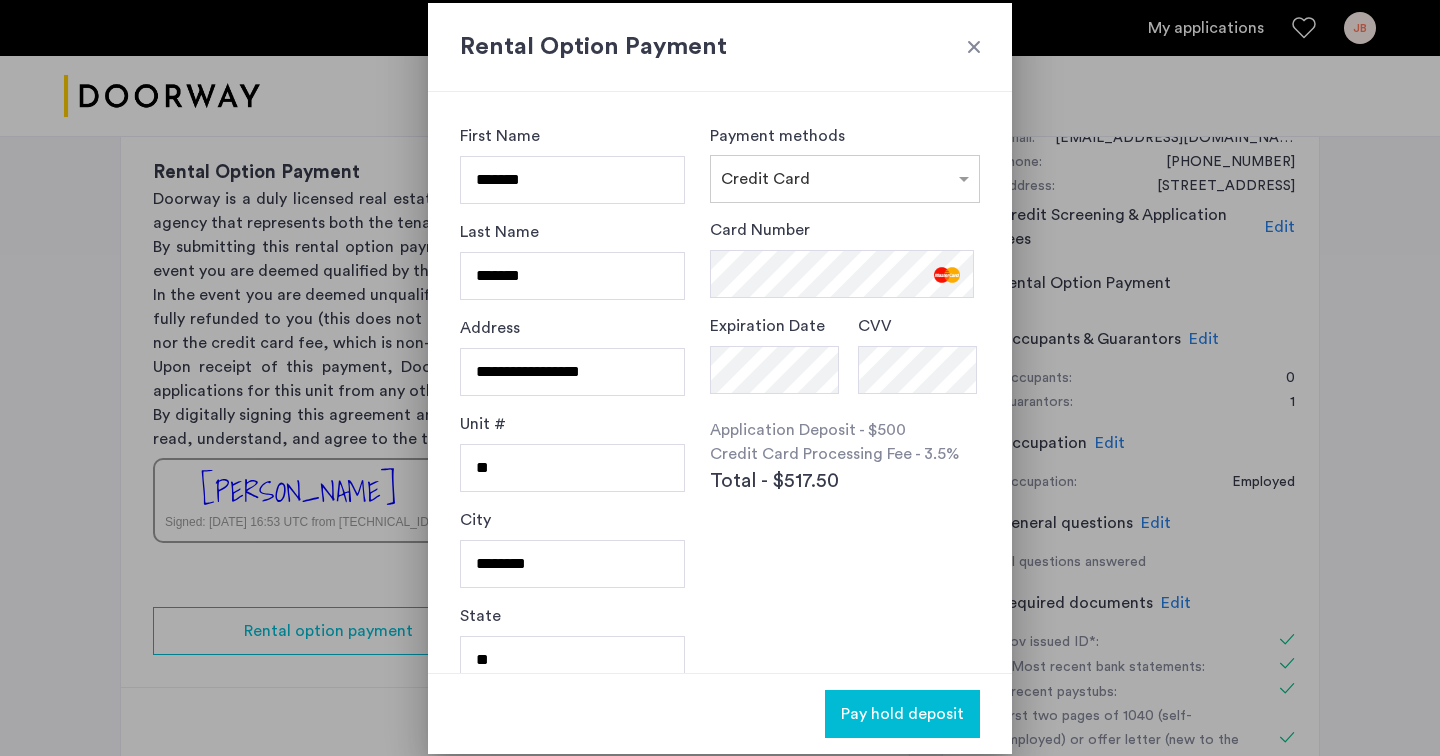 click on "Pay hold deposit" at bounding box center (902, 714) 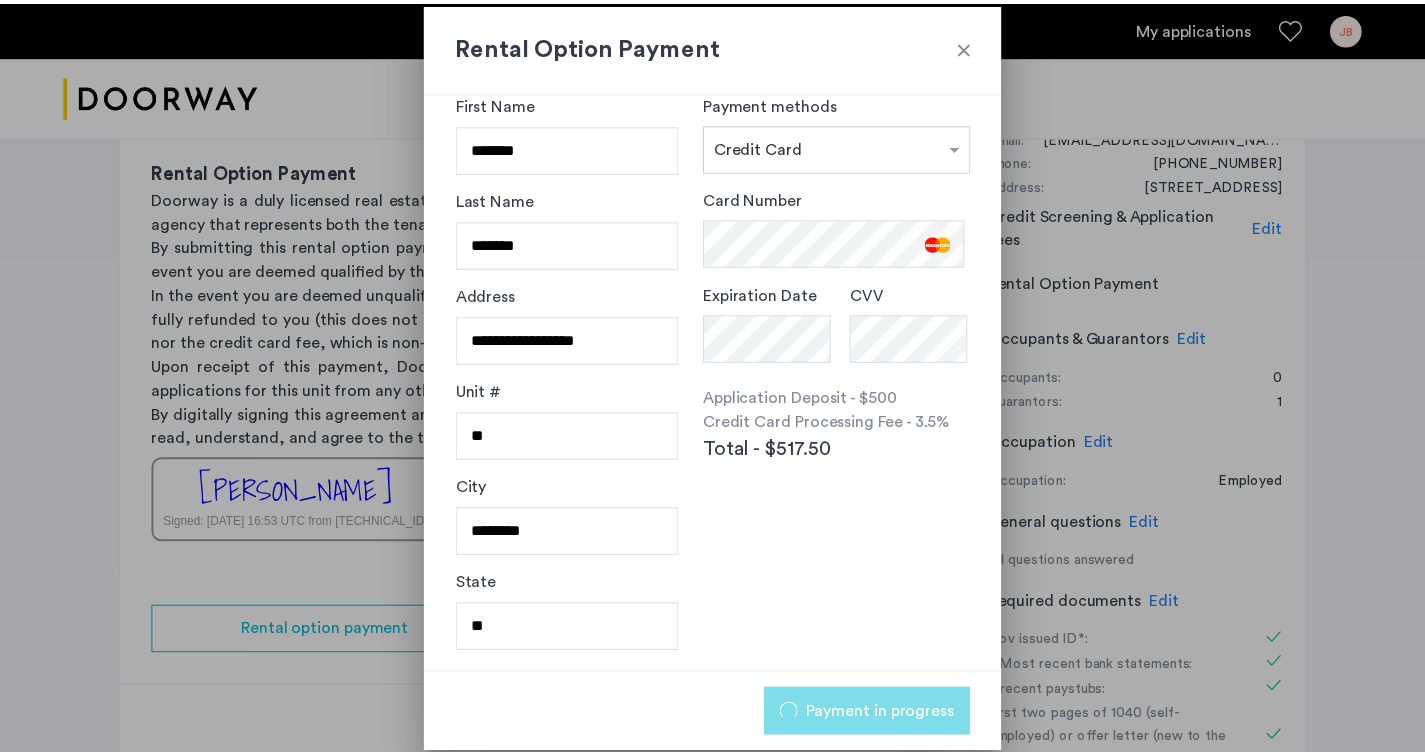 scroll, scrollTop: 0, scrollLeft: 0, axis: both 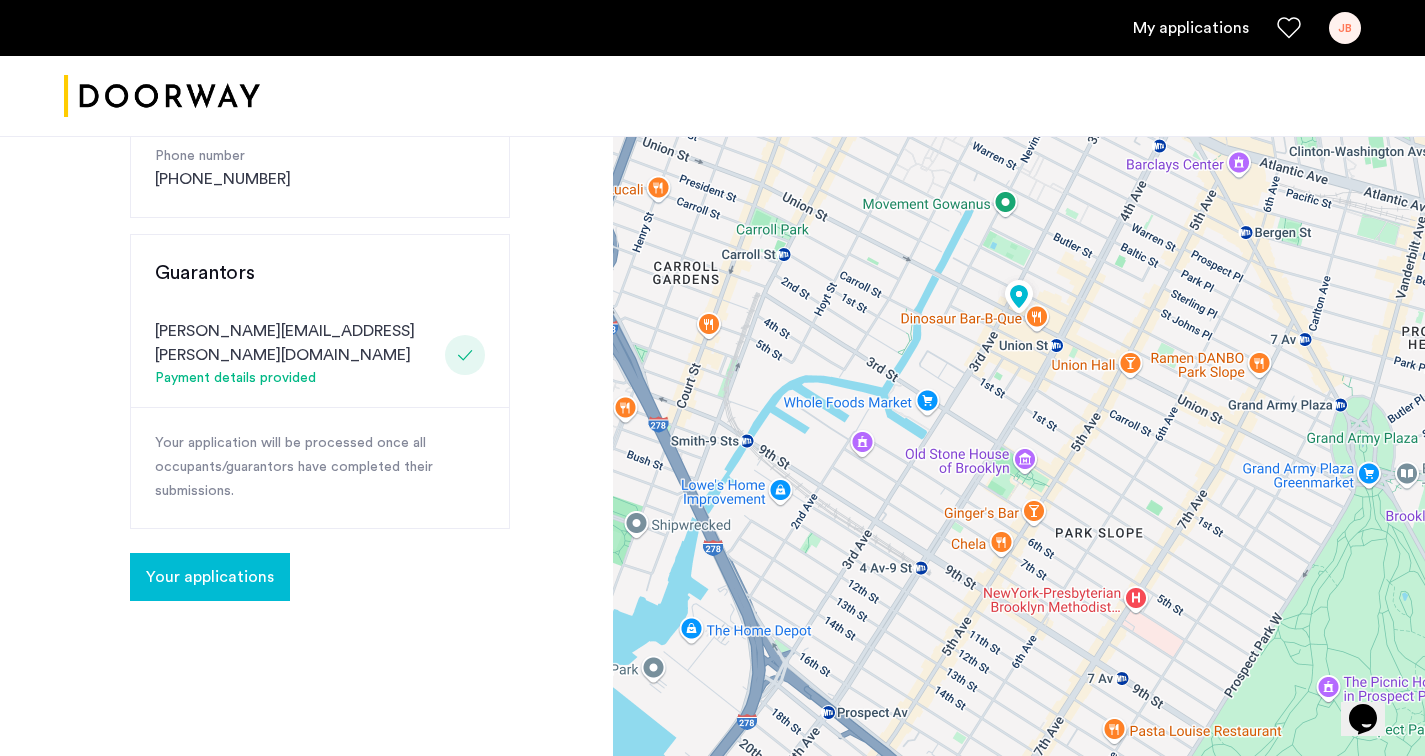 click on "Your applications" 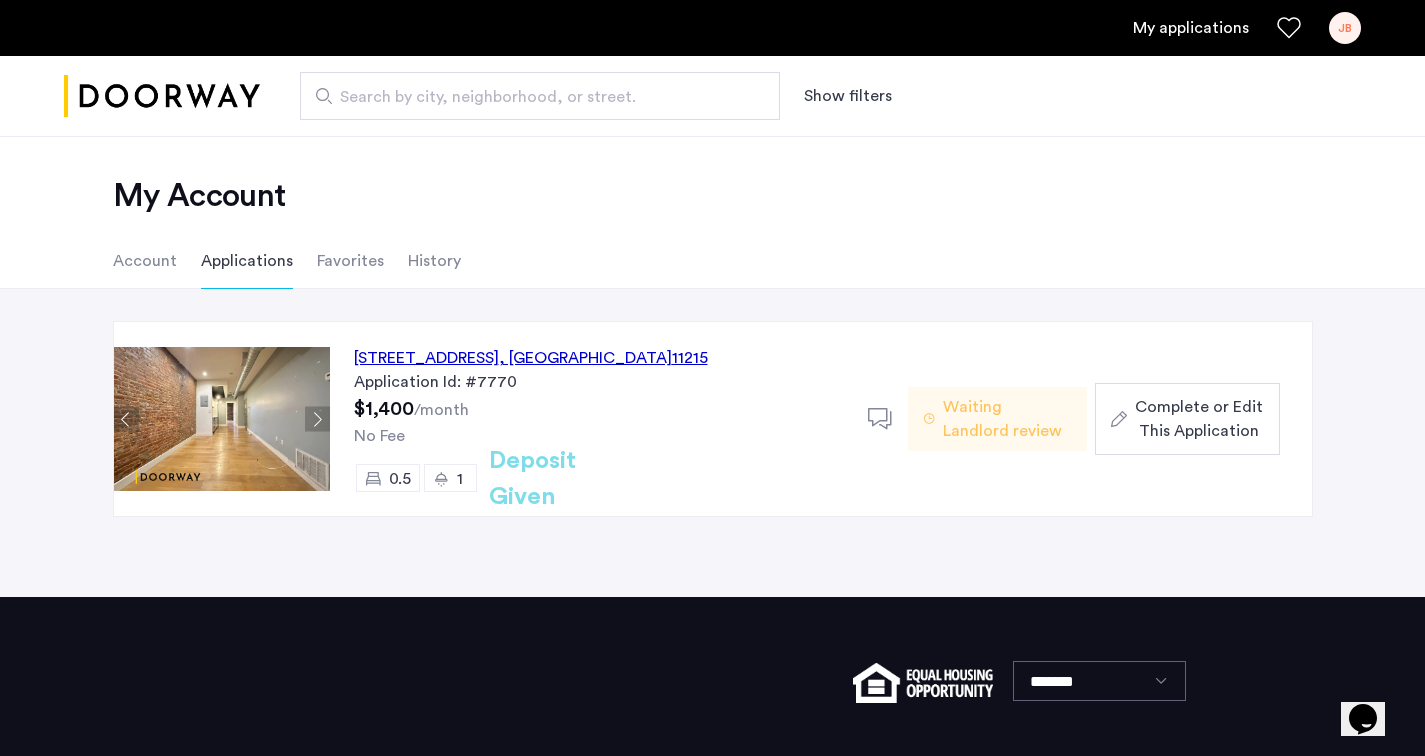 click on "/month" 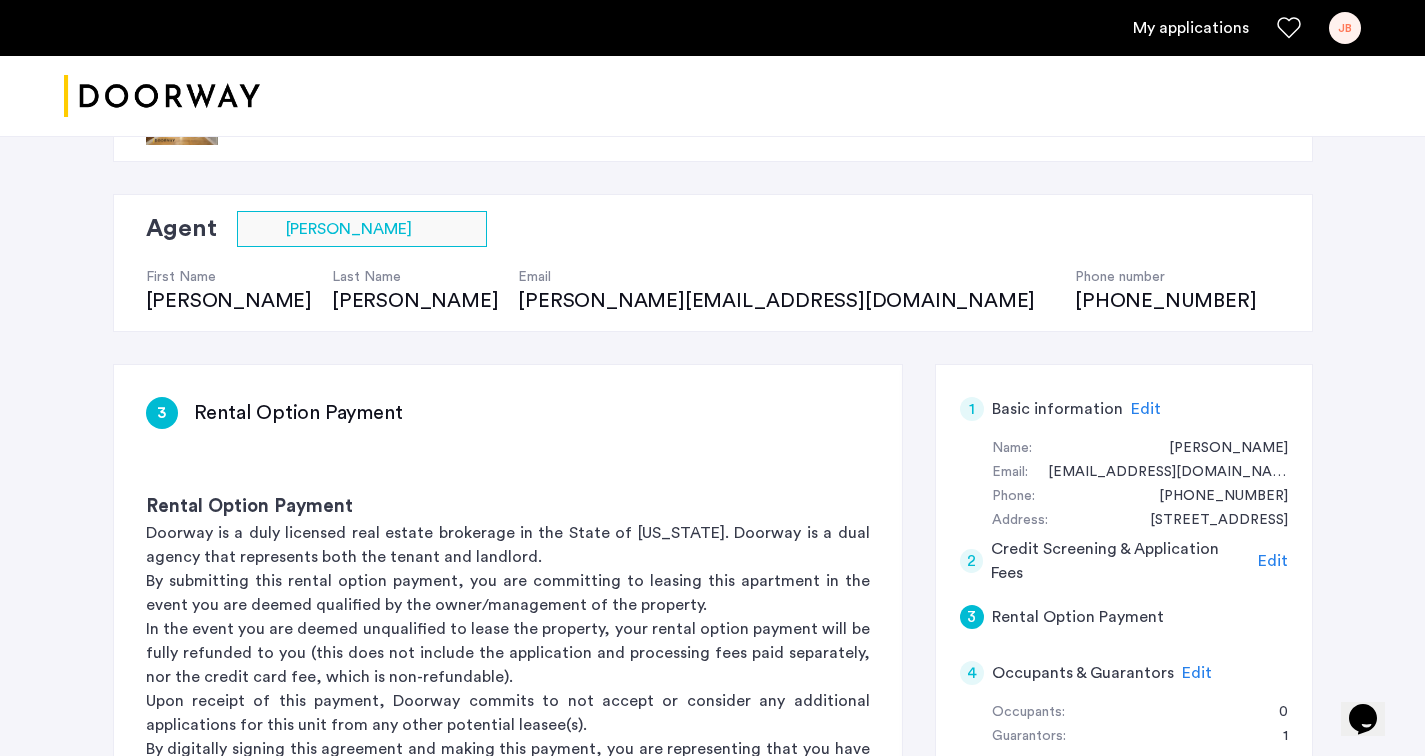 scroll, scrollTop: 0, scrollLeft: 0, axis: both 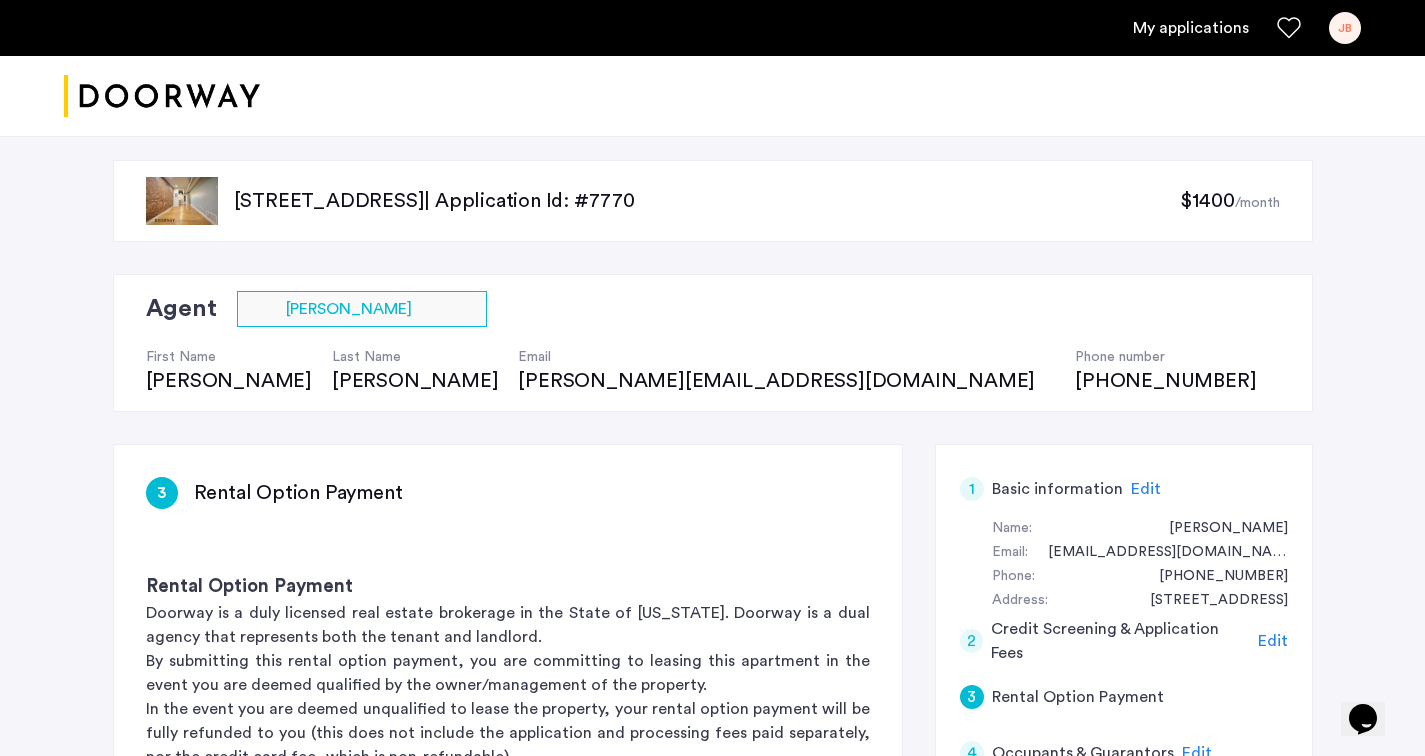 click on "[STREET_ADDRESS]  | Application Id: #7770" 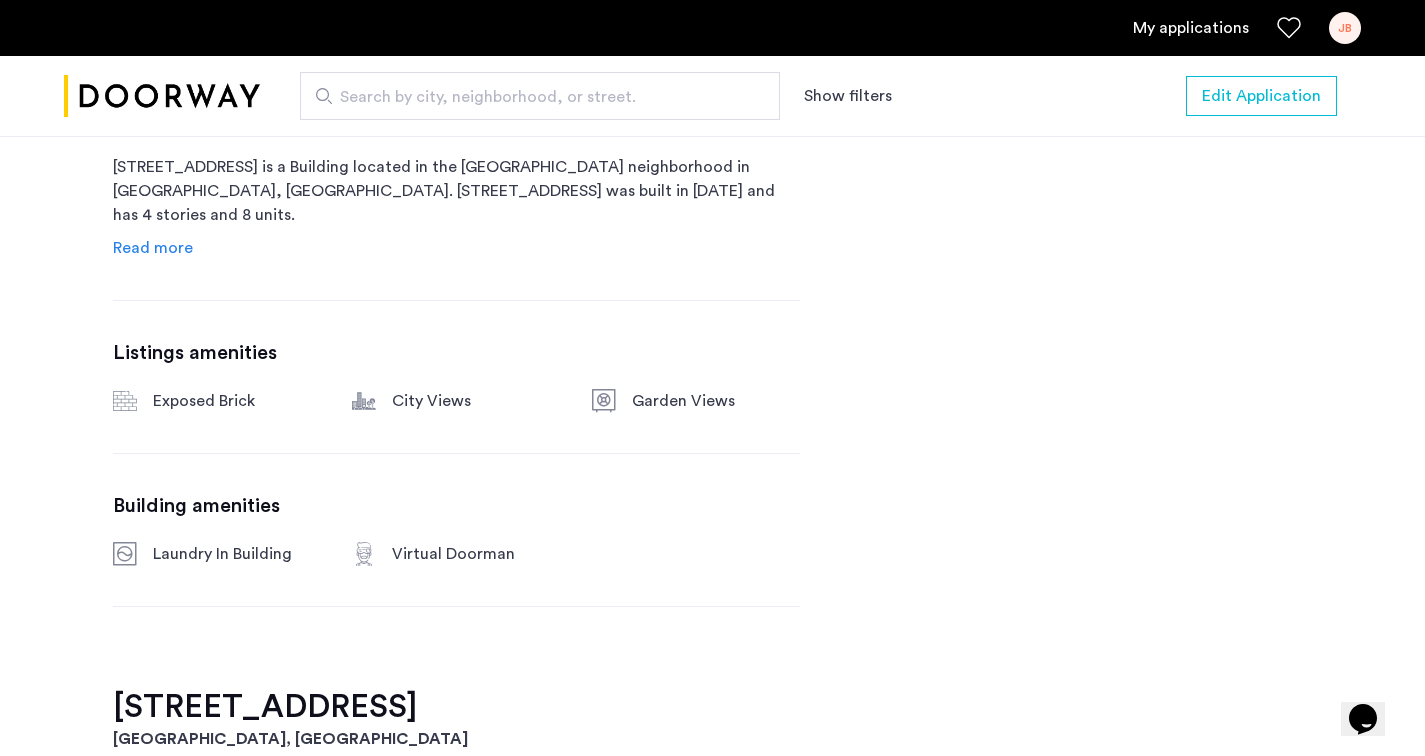 scroll, scrollTop: 805, scrollLeft: 0, axis: vertical 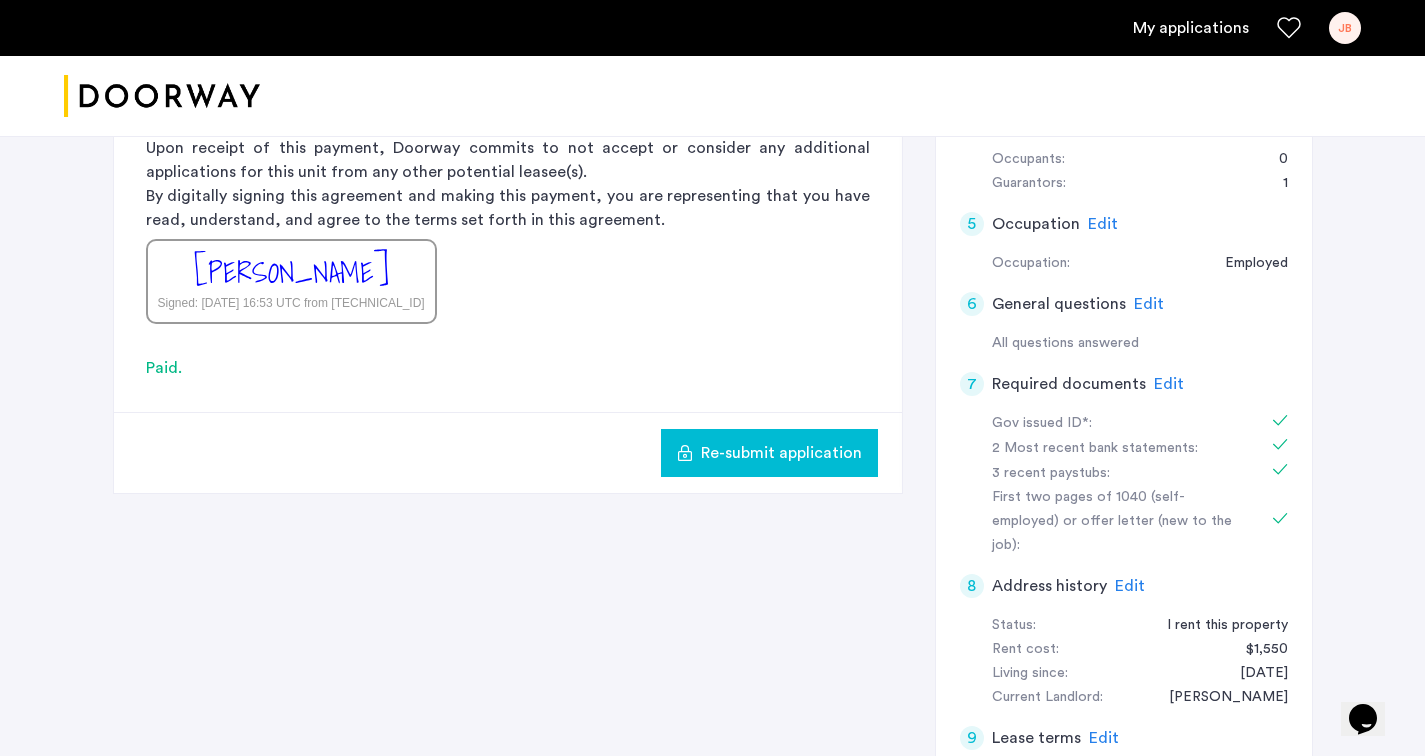 click on "Address history" 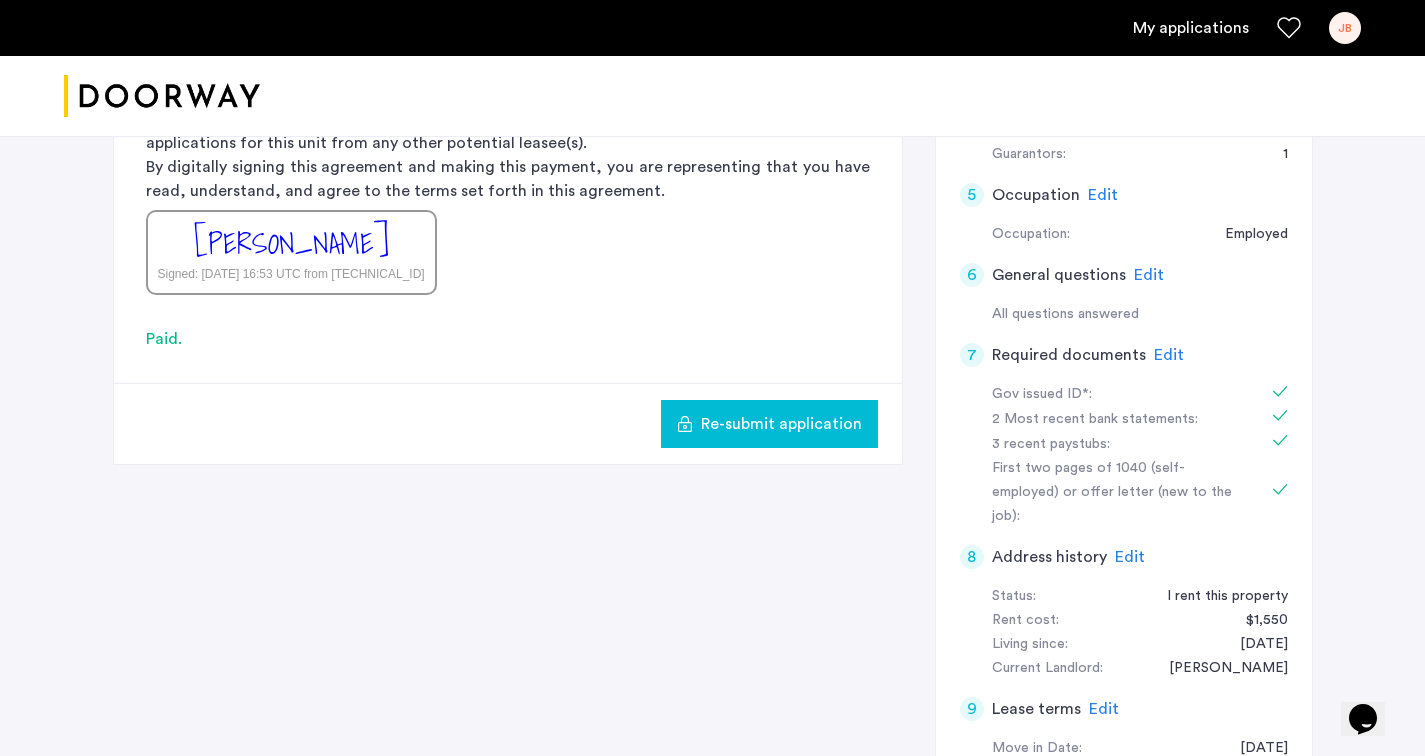 scroll, scrollTop: 0, scrollLeft: 0, axis: both 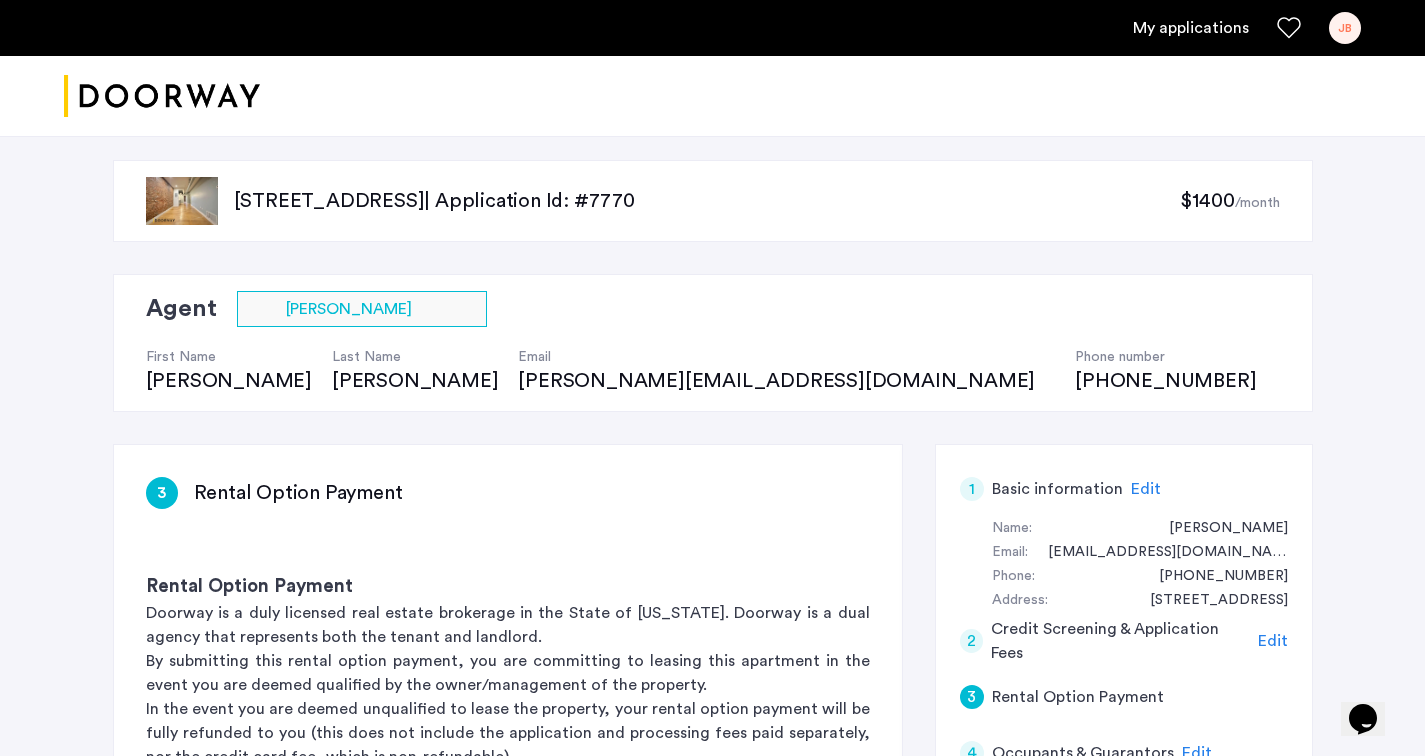 click on "[STREET_ADDRESS]  | Application Id: #7770 $1400  /month" 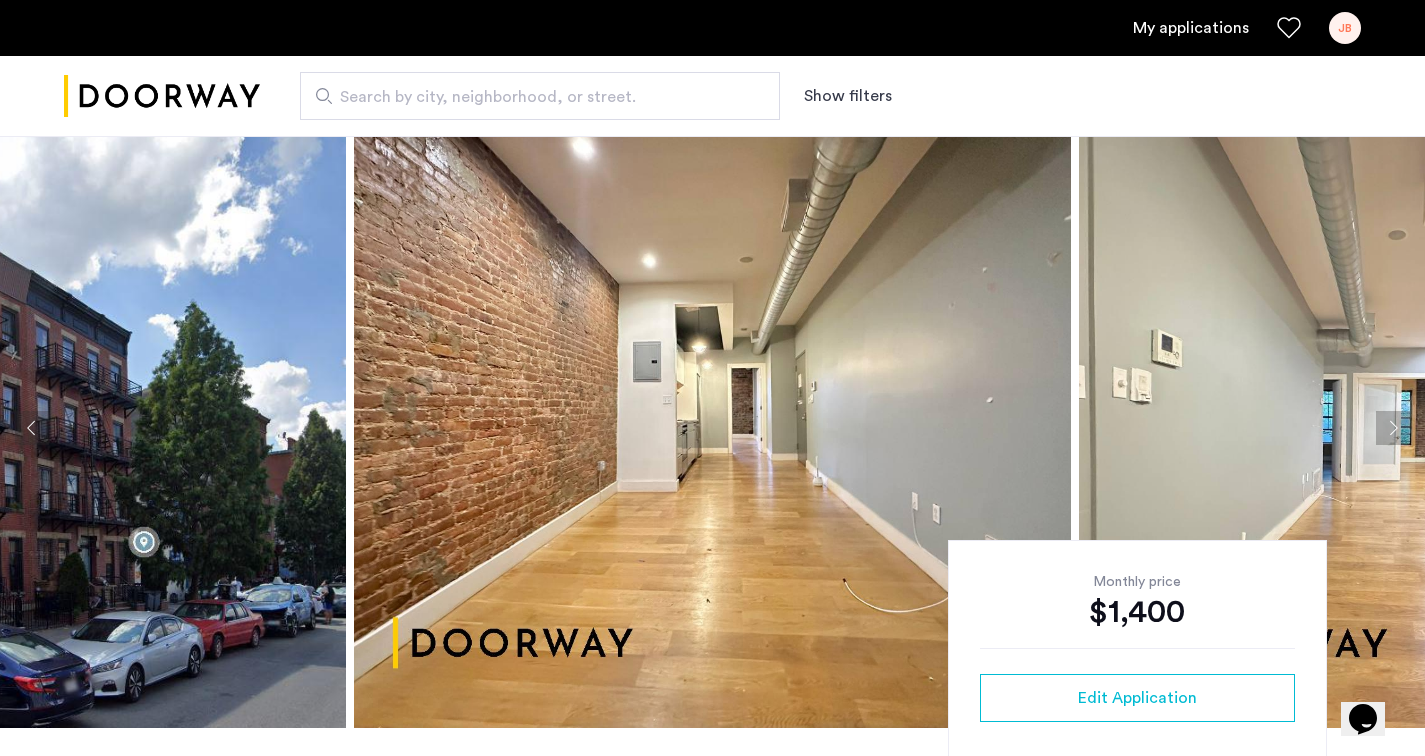 scroll, scrollTop: 17, scrollLeft: 0, axis: vertical 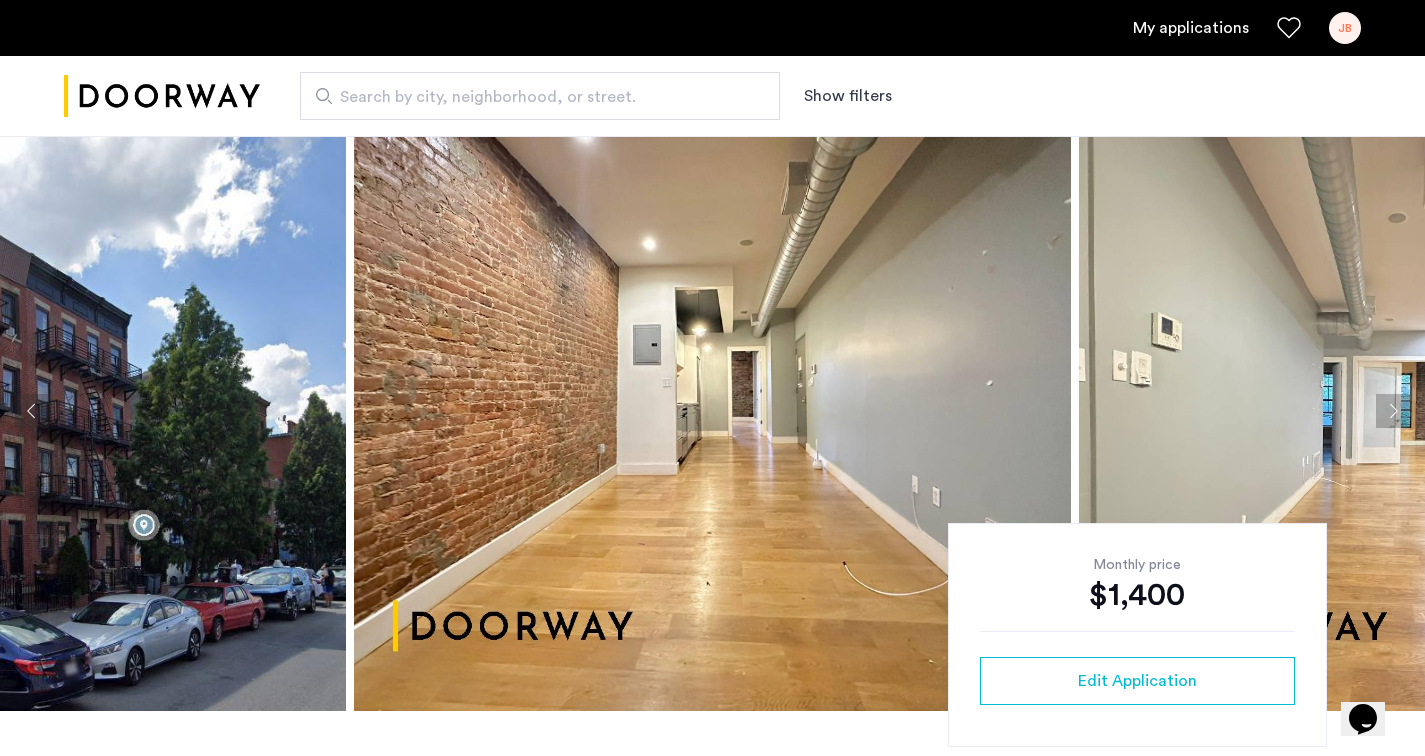 click 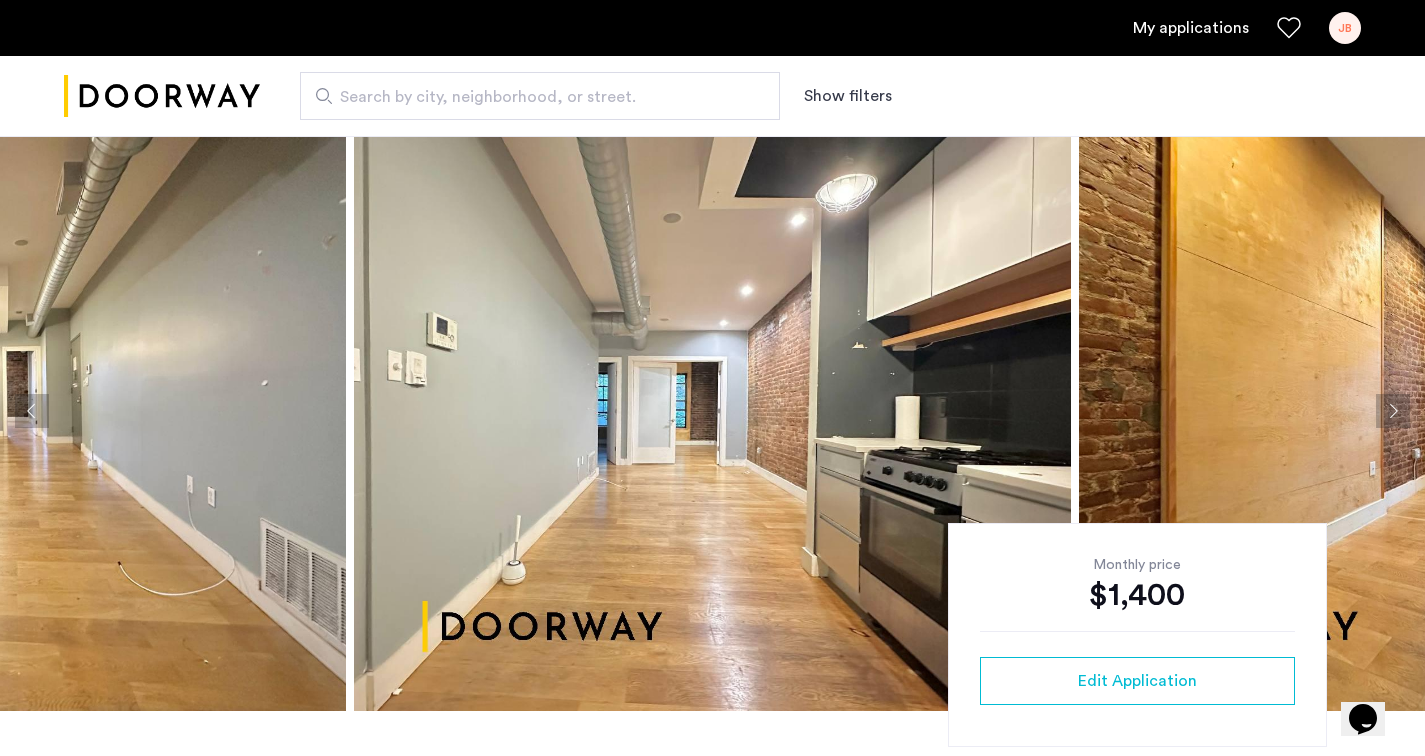 click 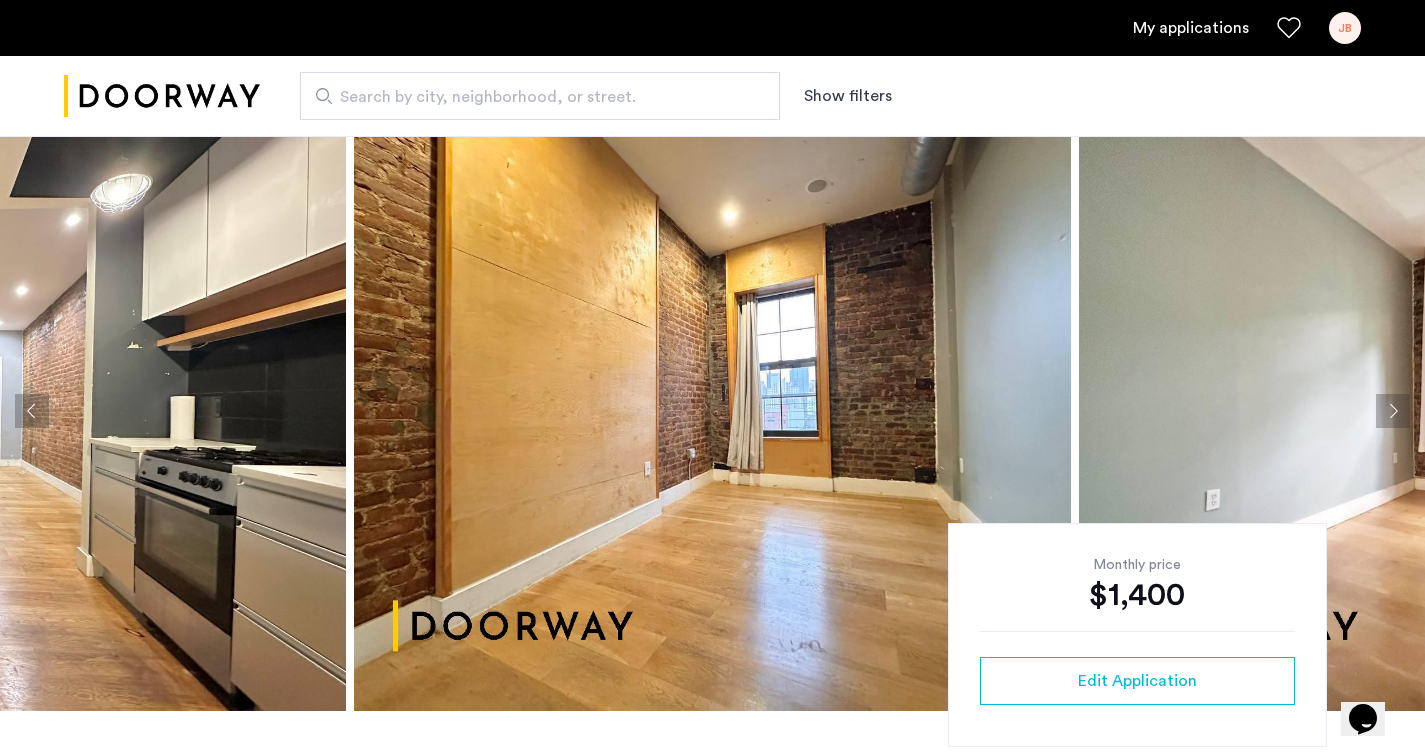 click 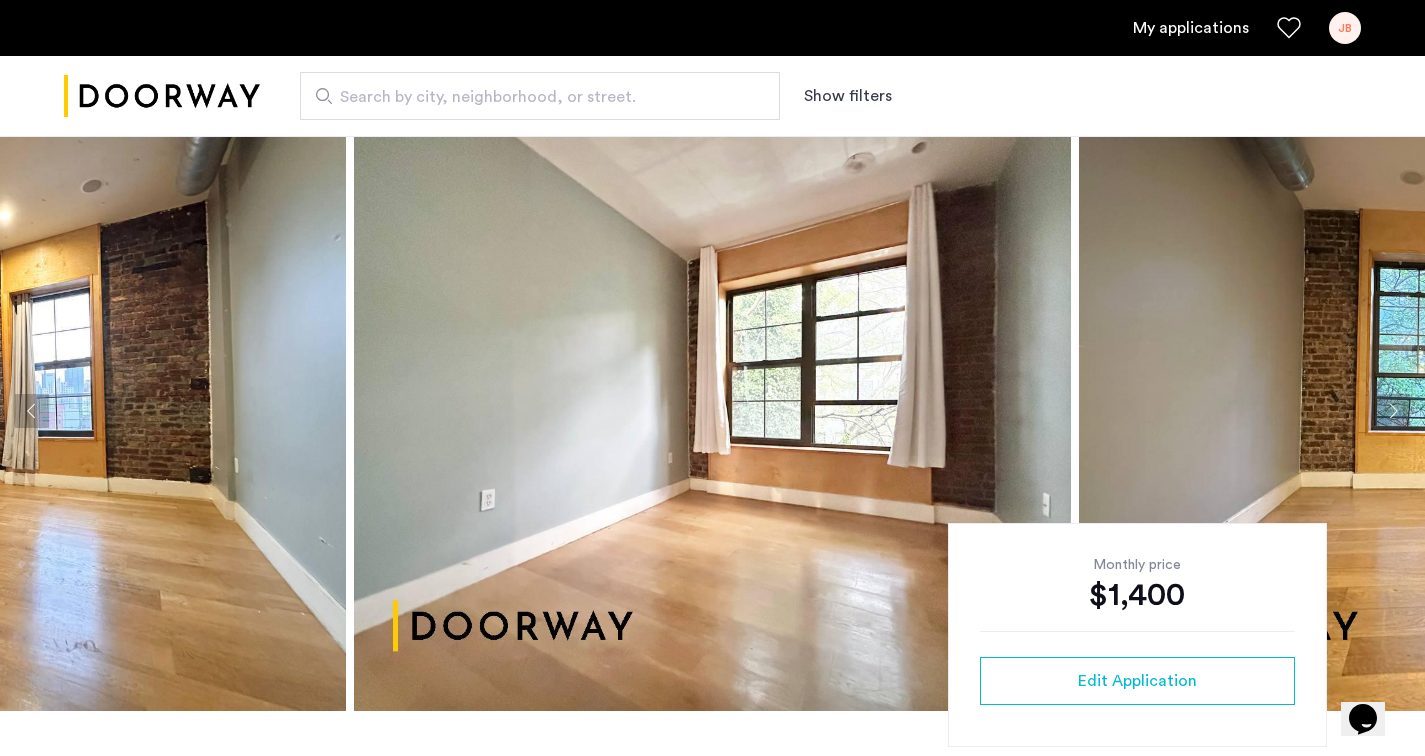 click 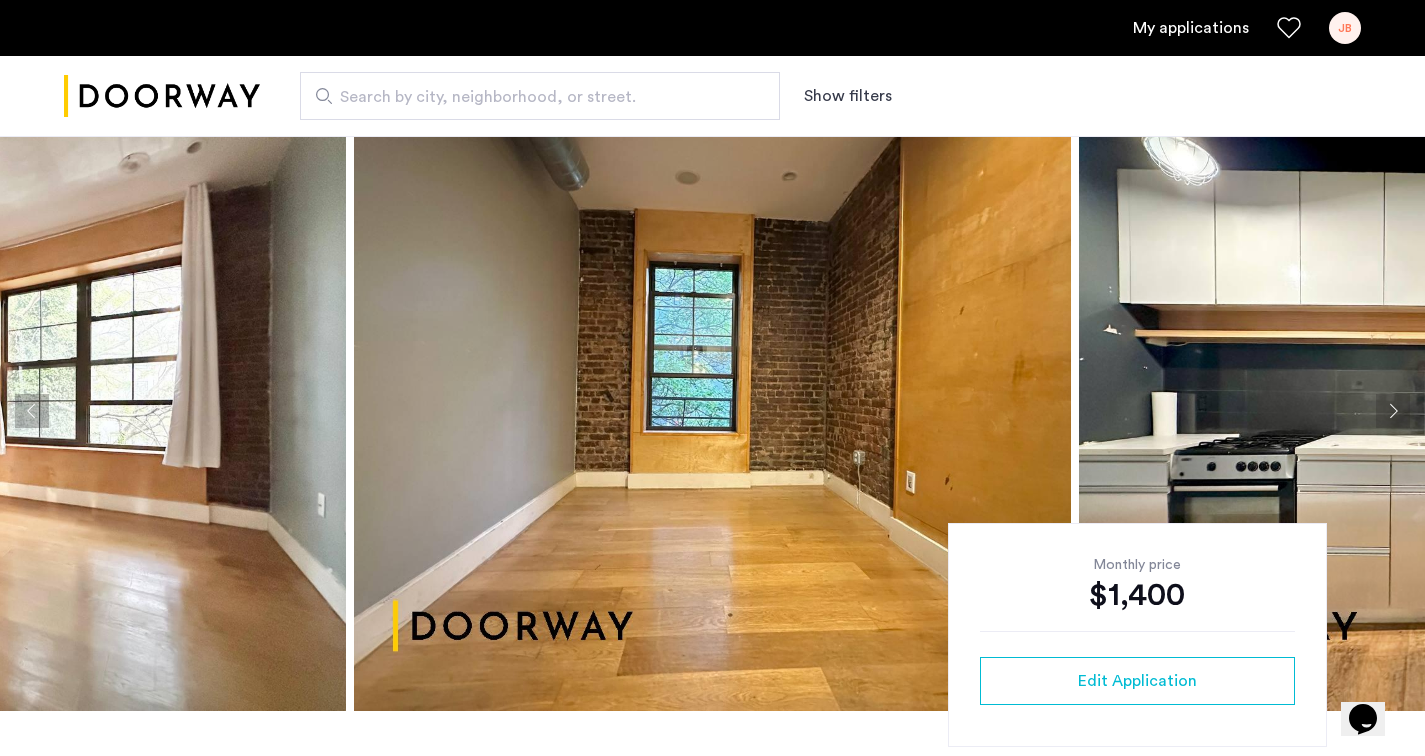 click 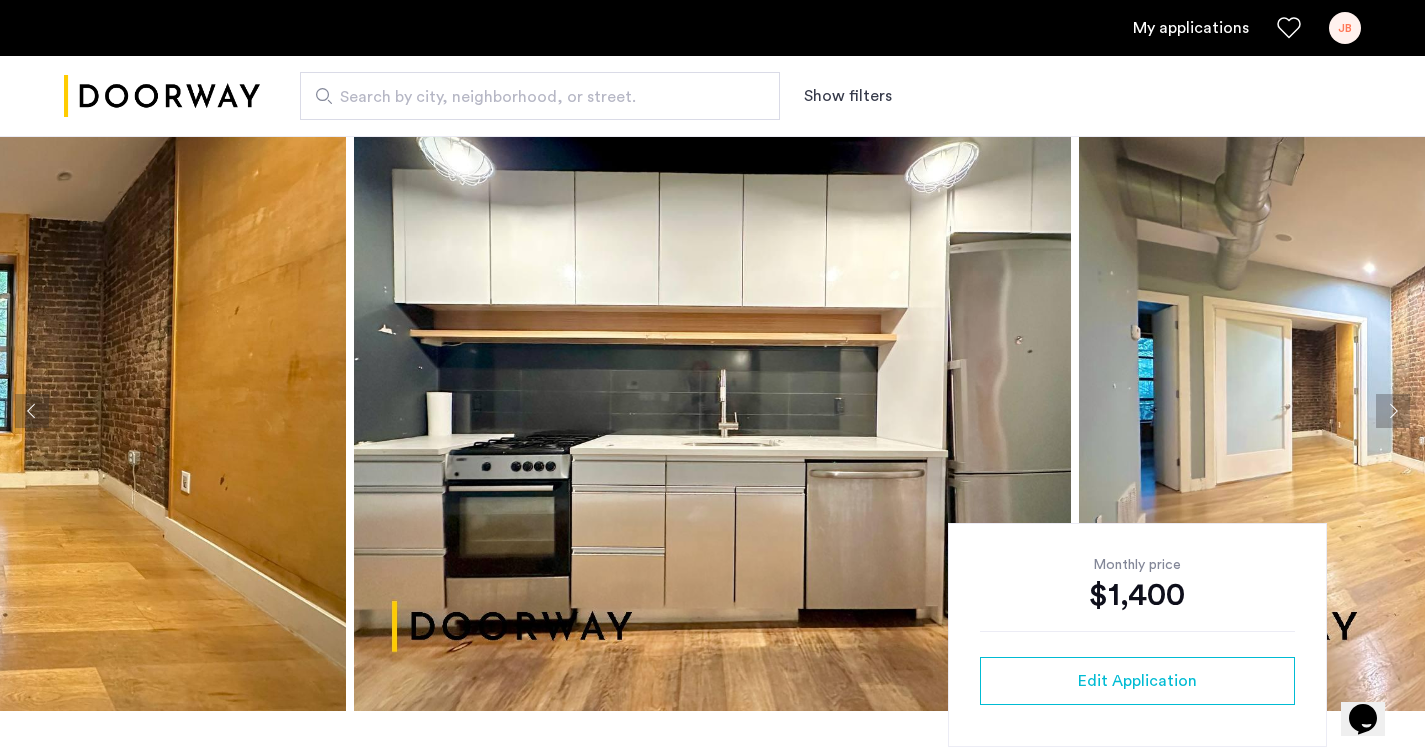 scroll, scrollTop: 54, scrollLeft: 0, axis: vertical 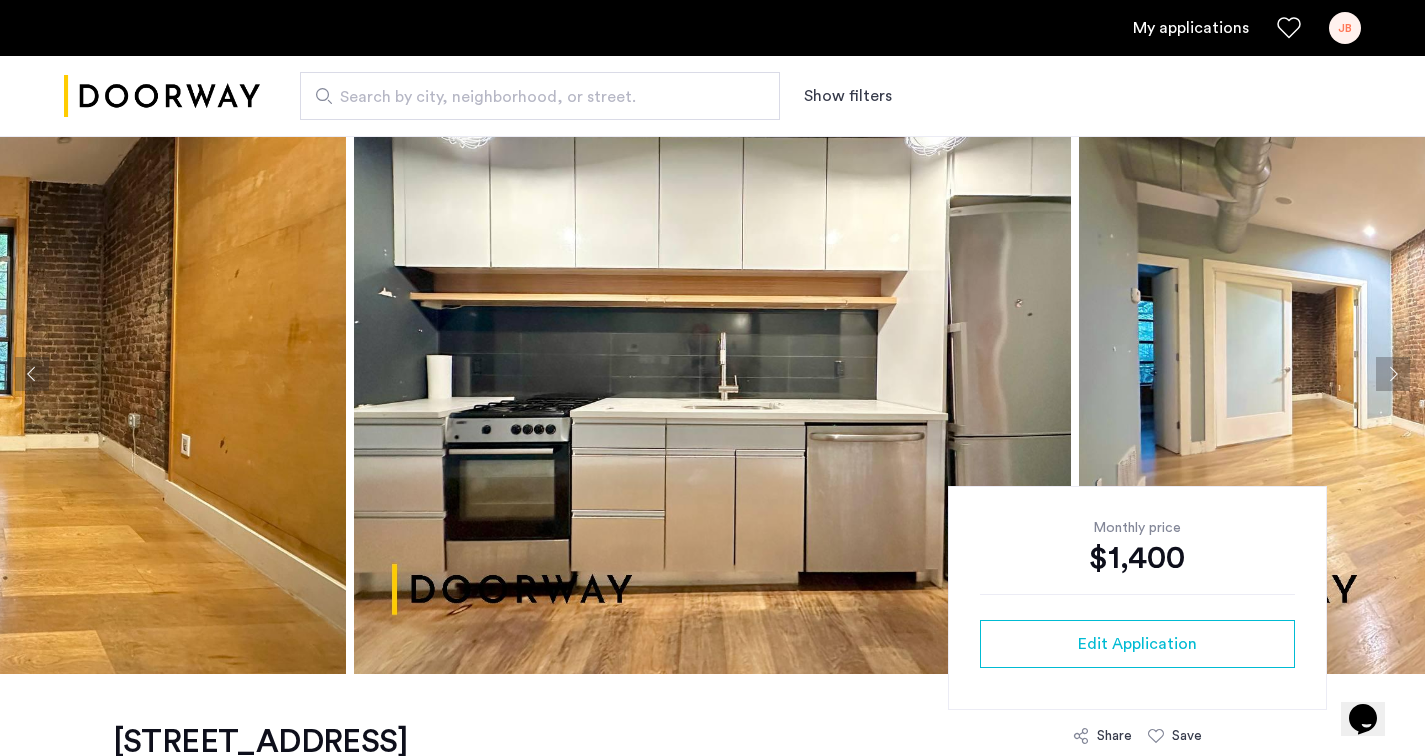 click 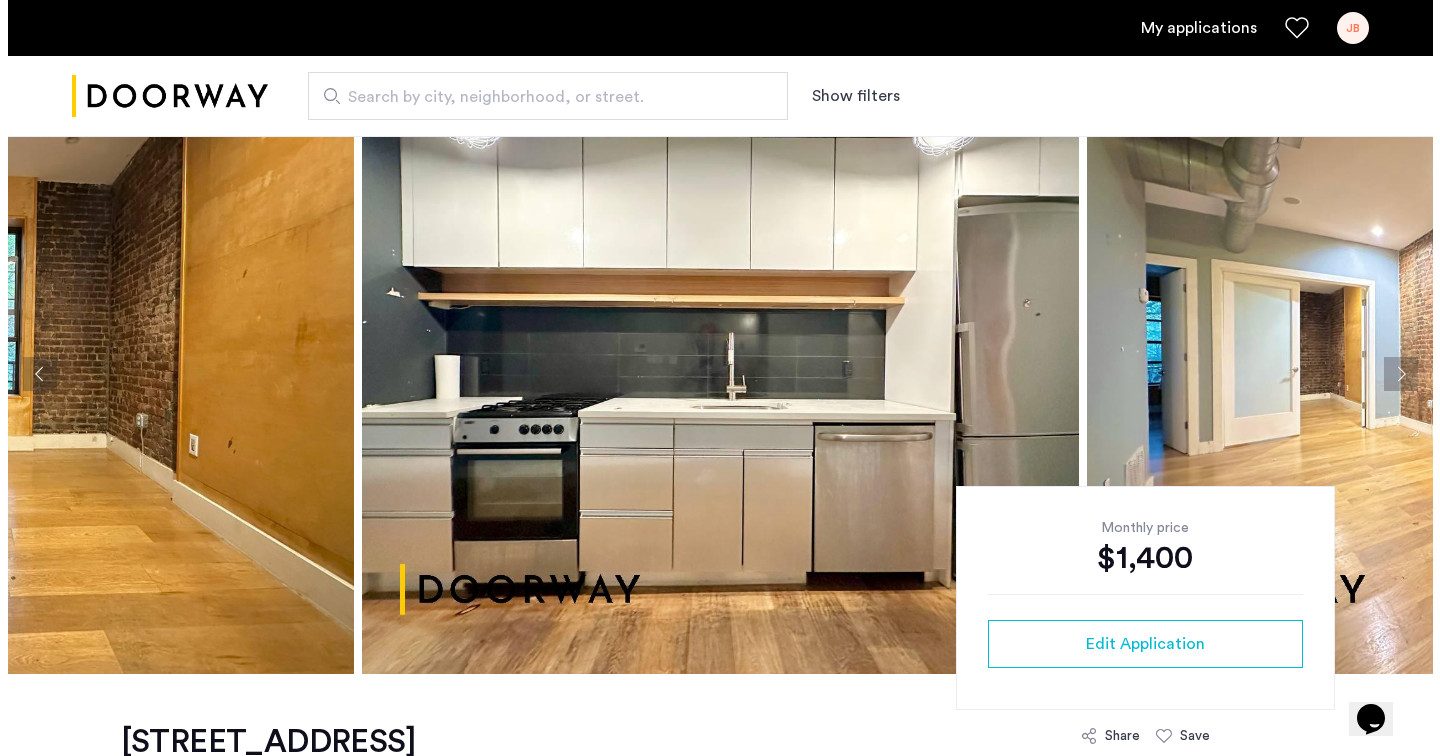 scroll, scrollTop: 0, scrollLeft: 0, axis: both 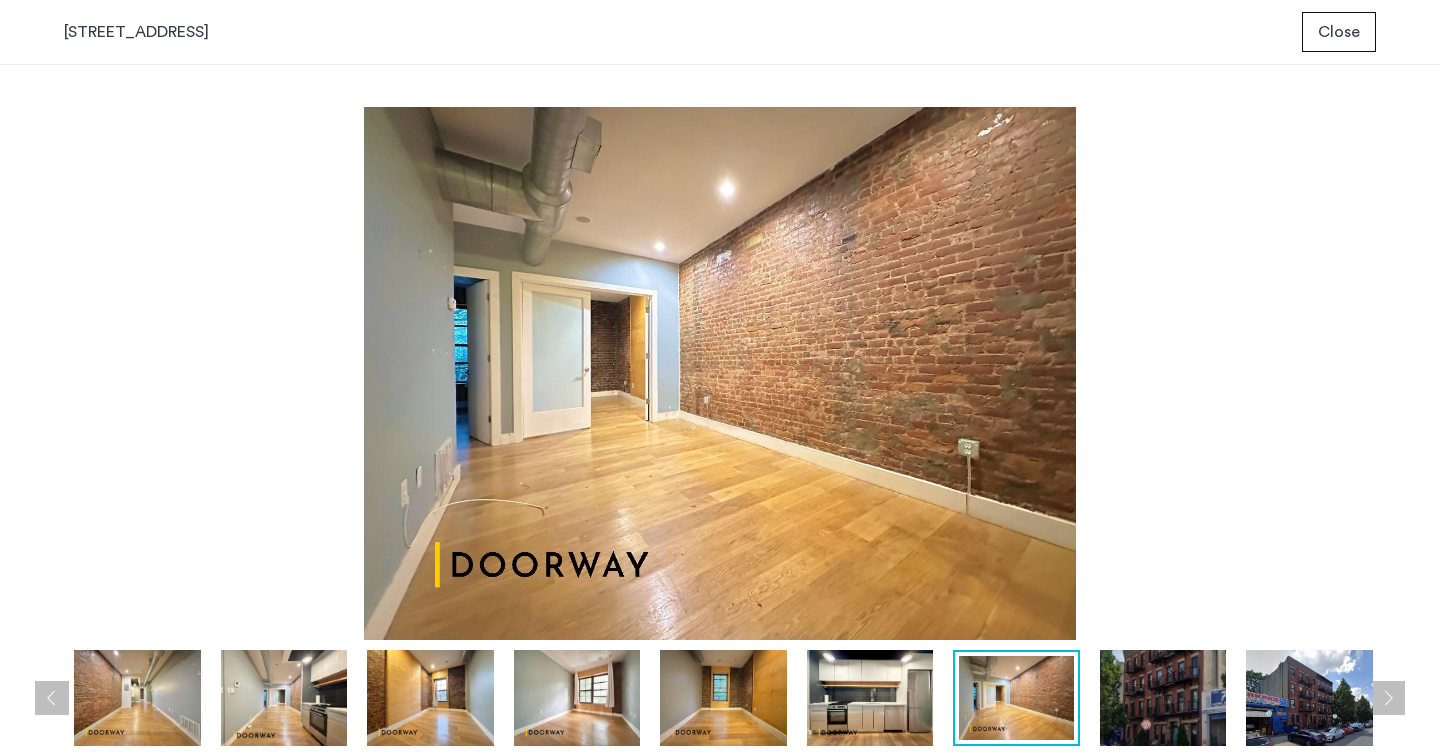 click on "prev next prev next" at bounding box center [720, 410] 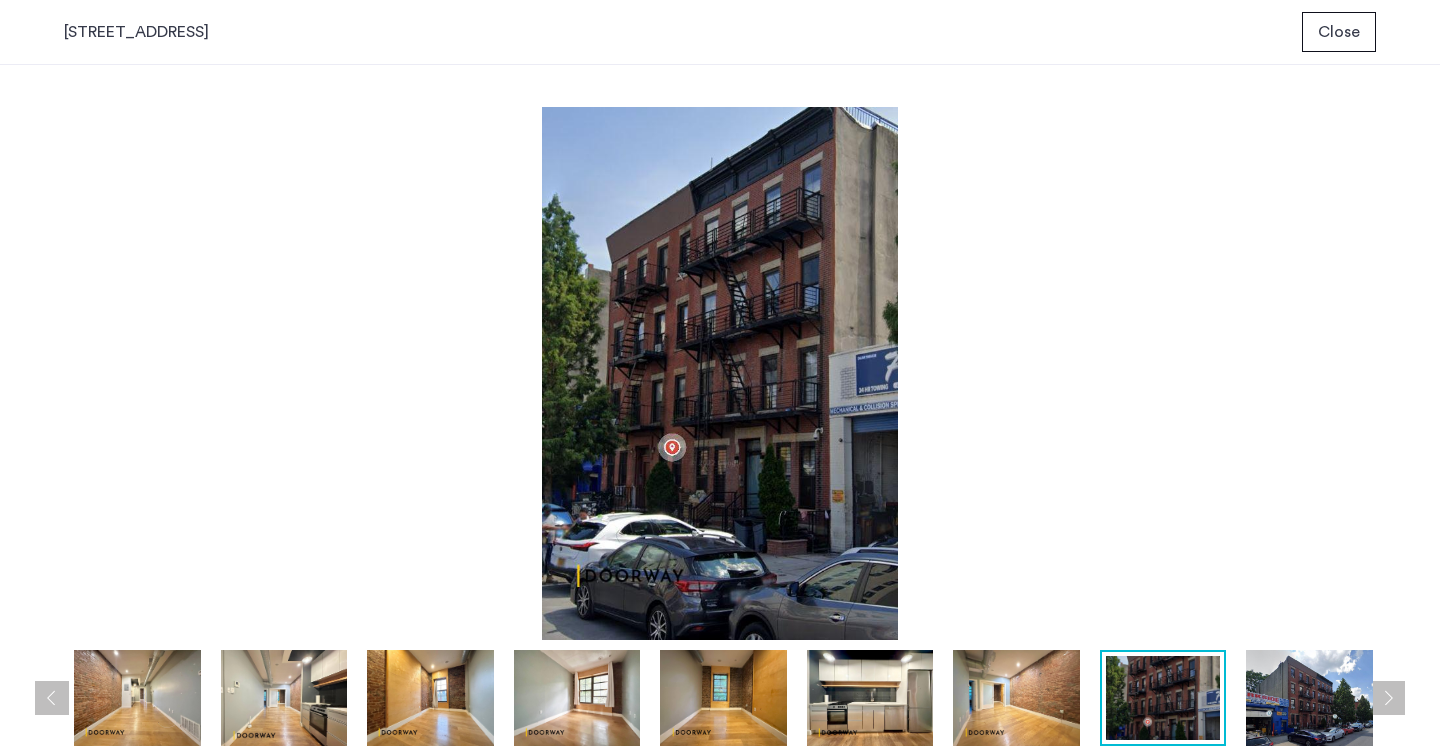 click at bounding box center (1388, 698) 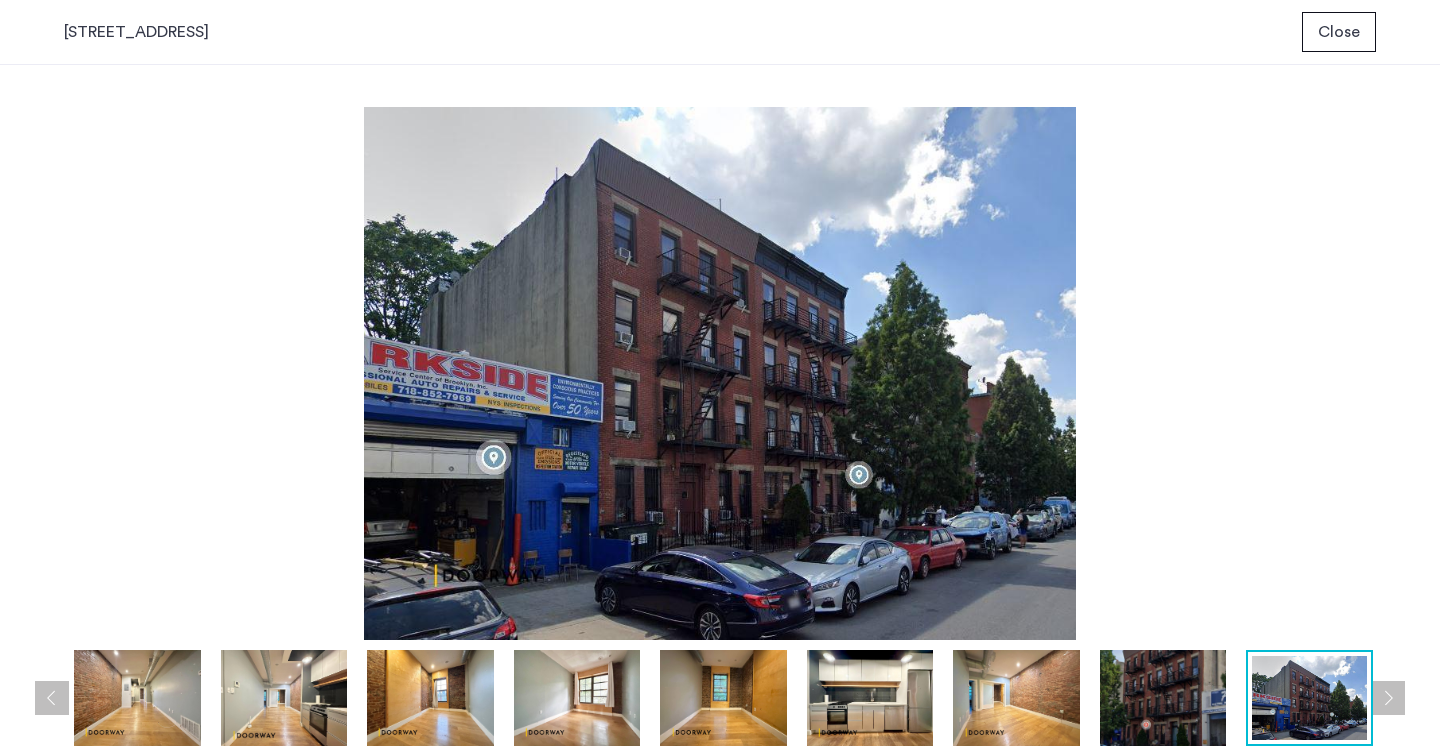 click at bounding box center [1388, 698] 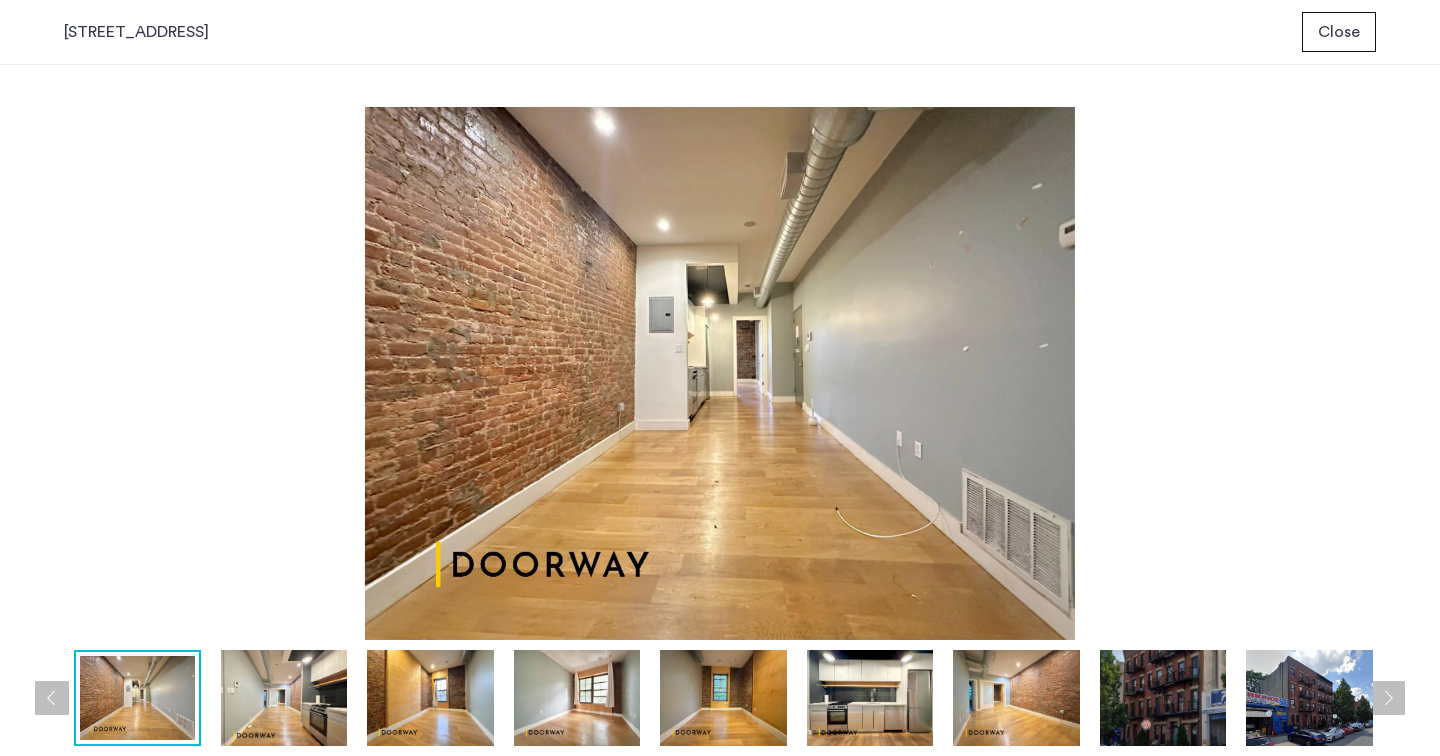 click at bounding box center [1388, 698] 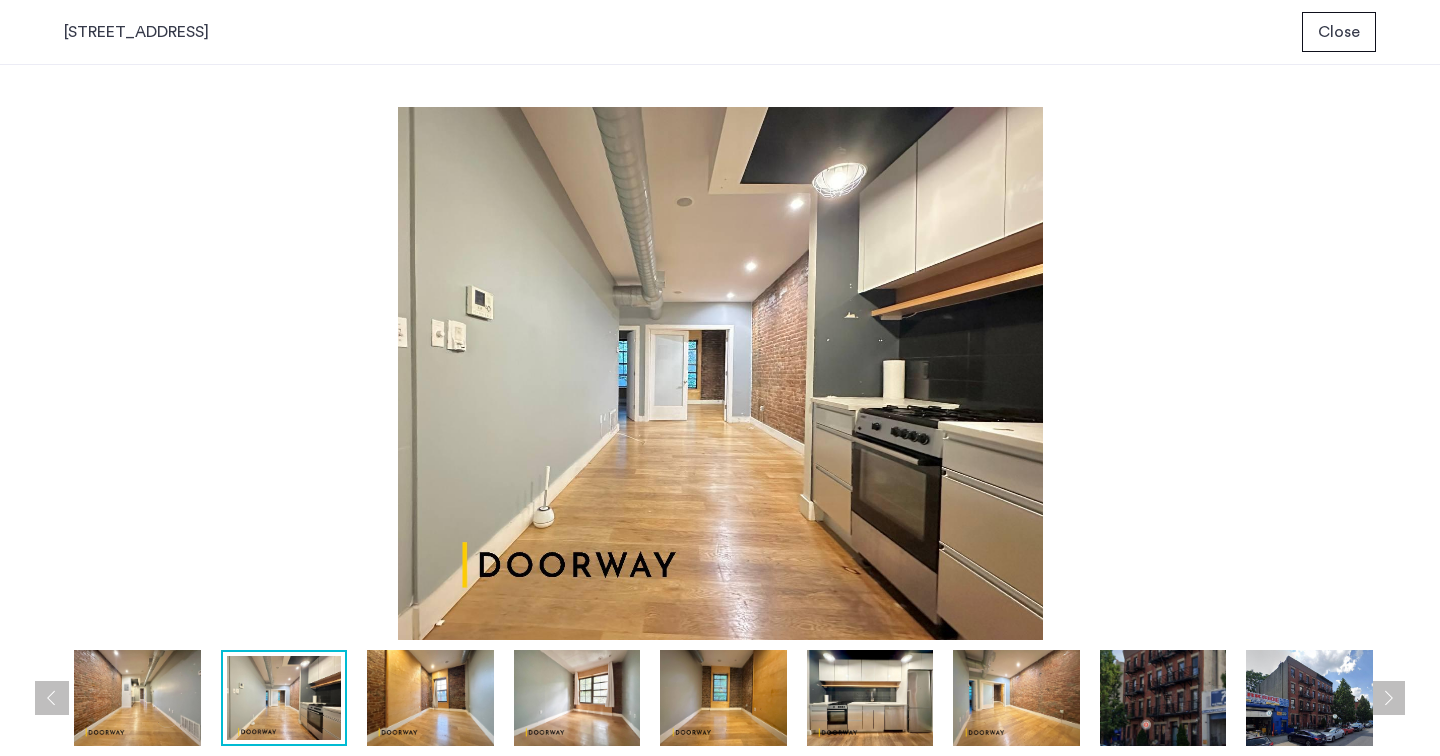click at bounding box center (1388, 698) 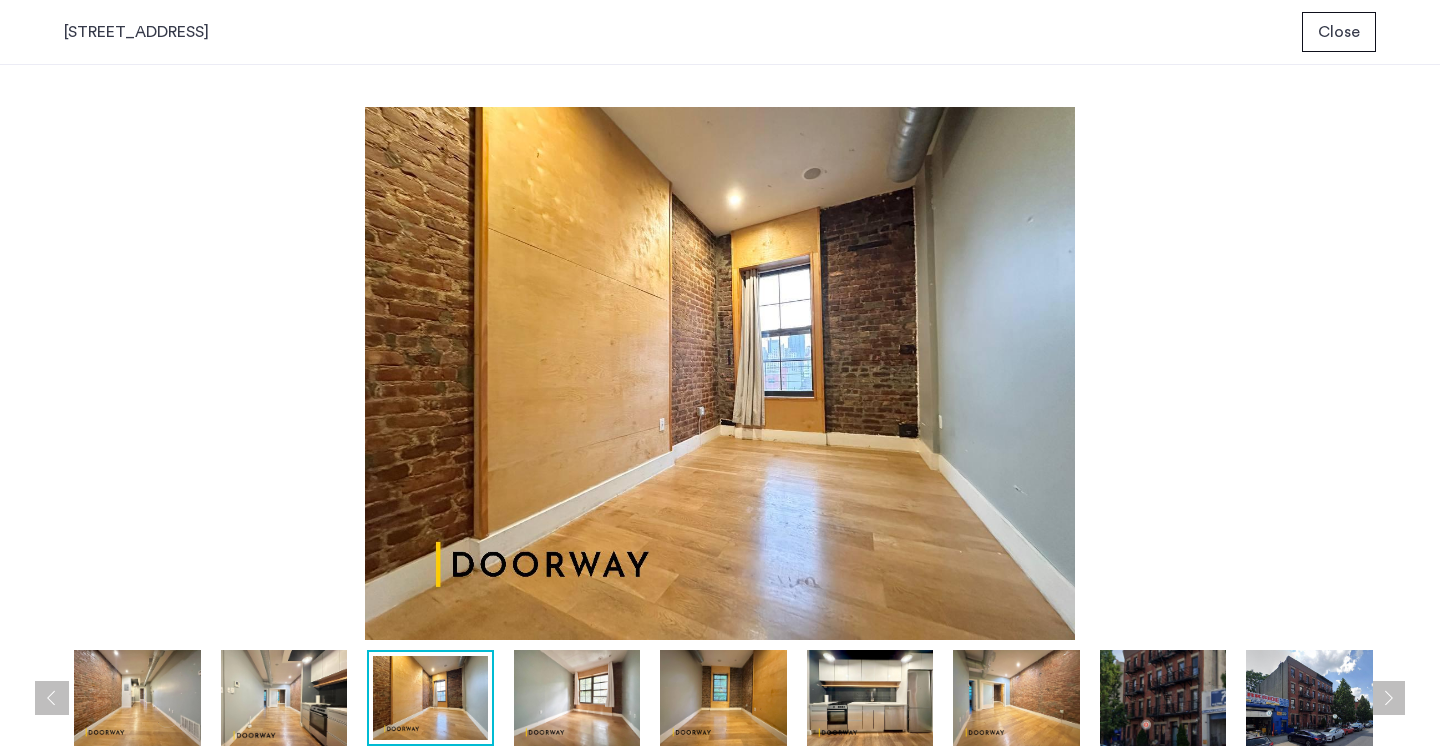 click at bounding box center [1388, 698] 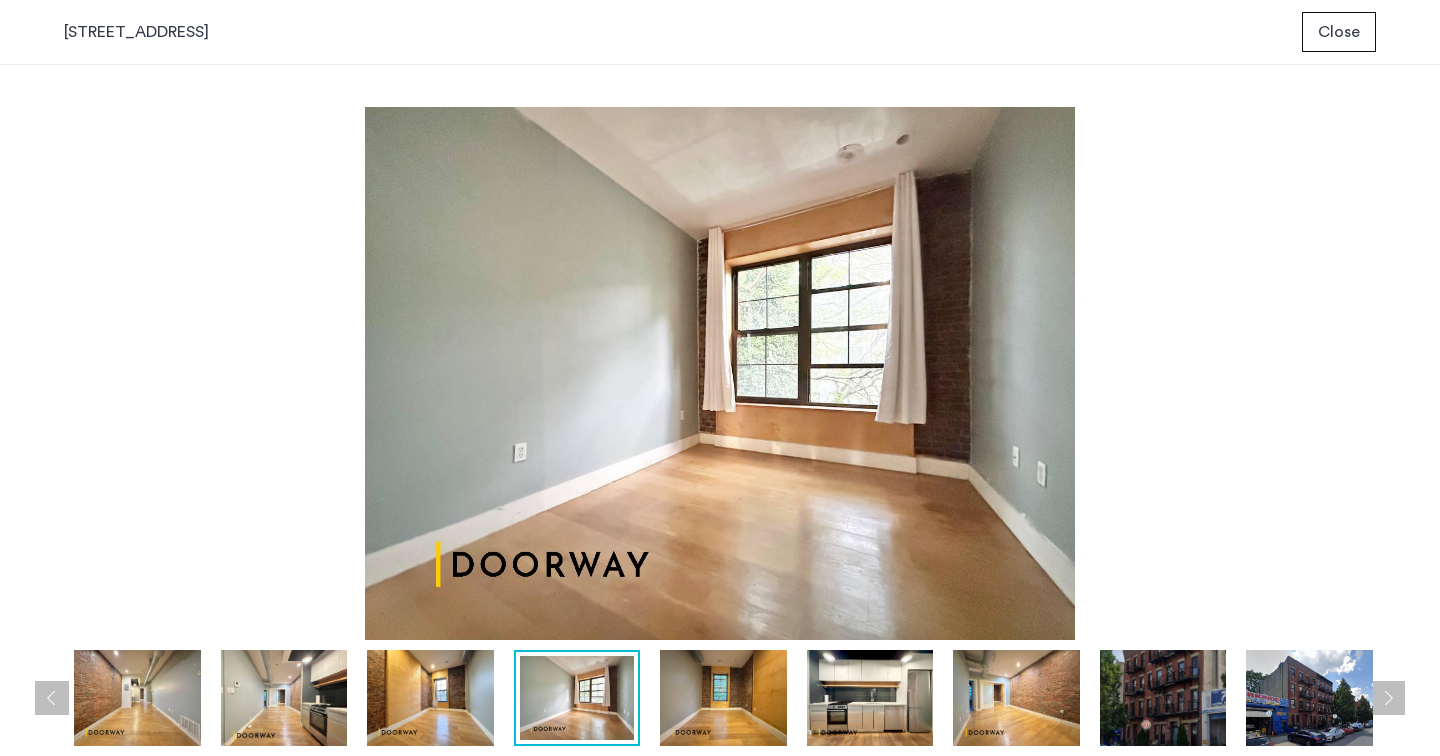 click at bounding box center (1388, 698) 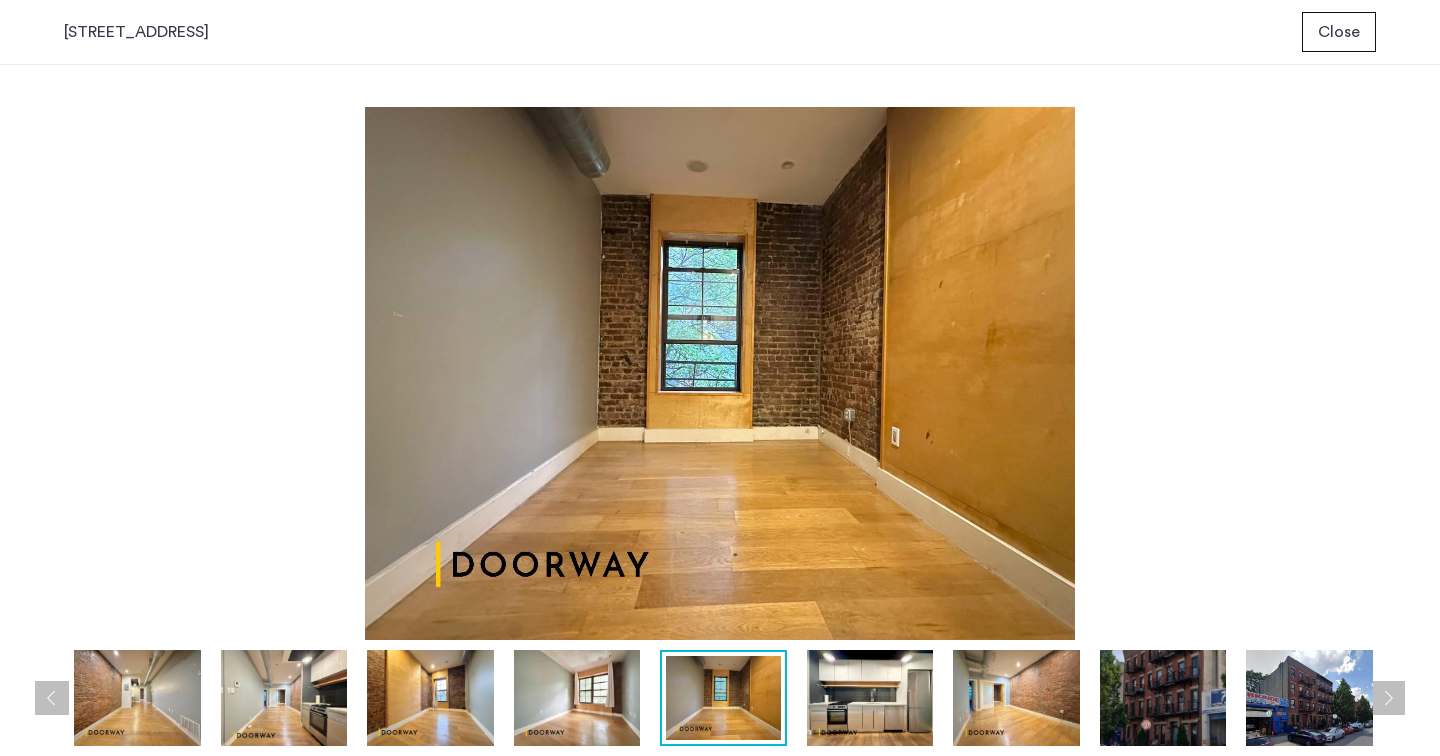 click at bounding box center [1388, 698] 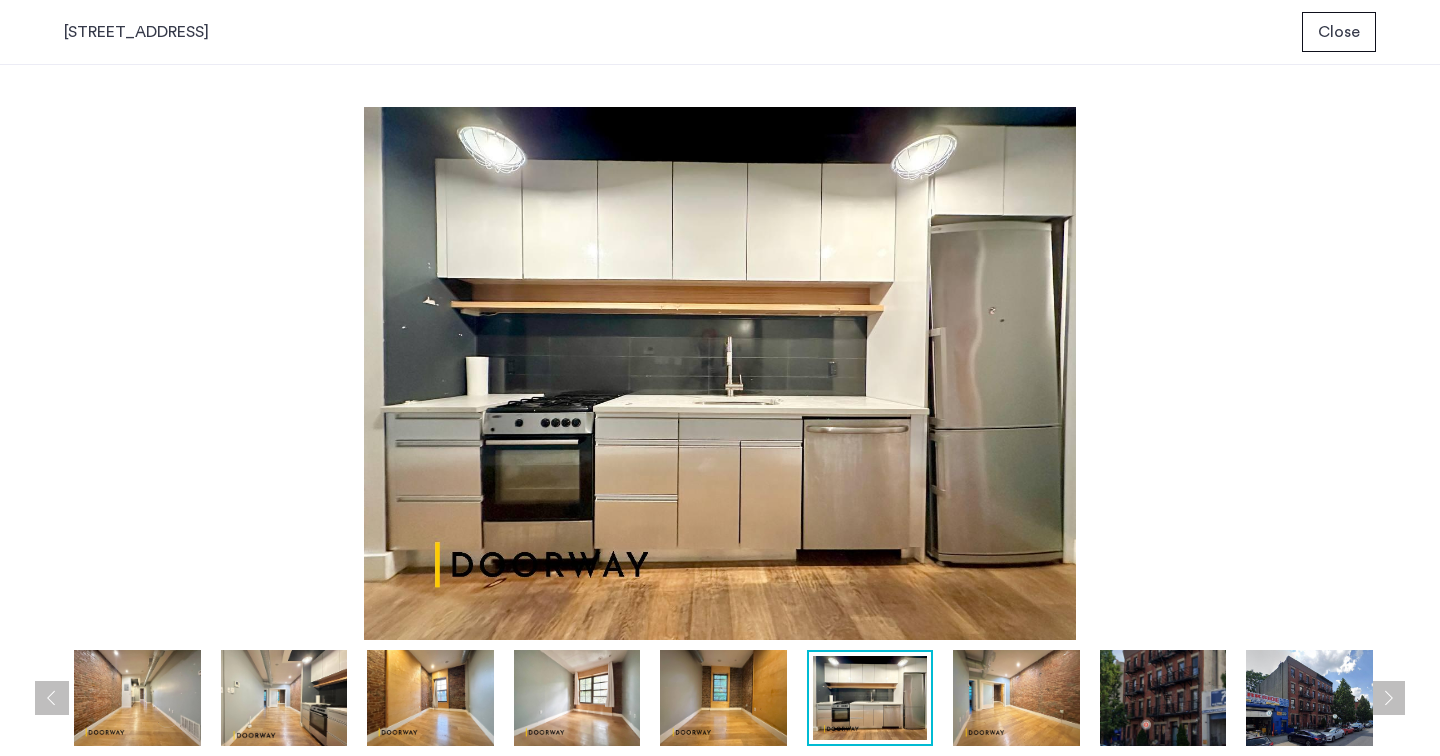 click at bounding box center (1388, 698) 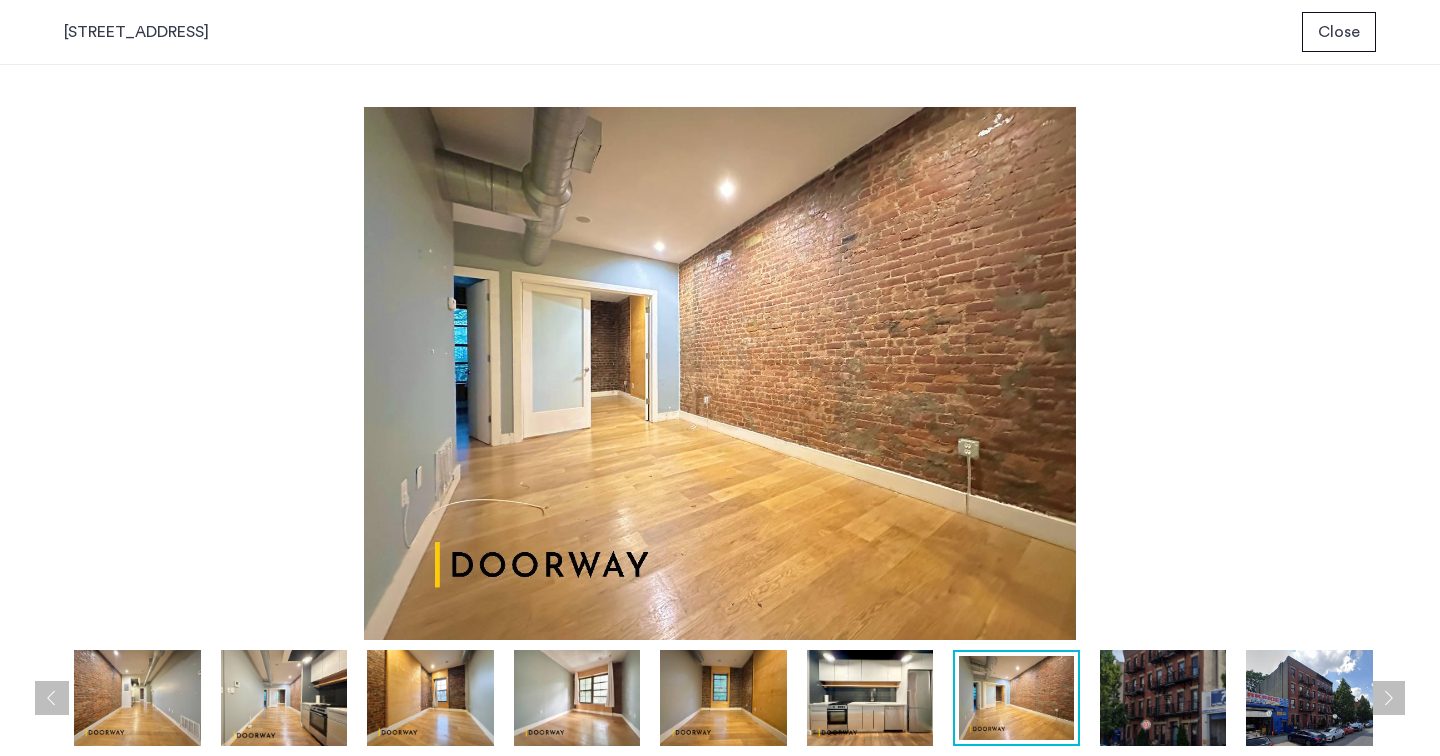 click at bounding box center (1388, 698) 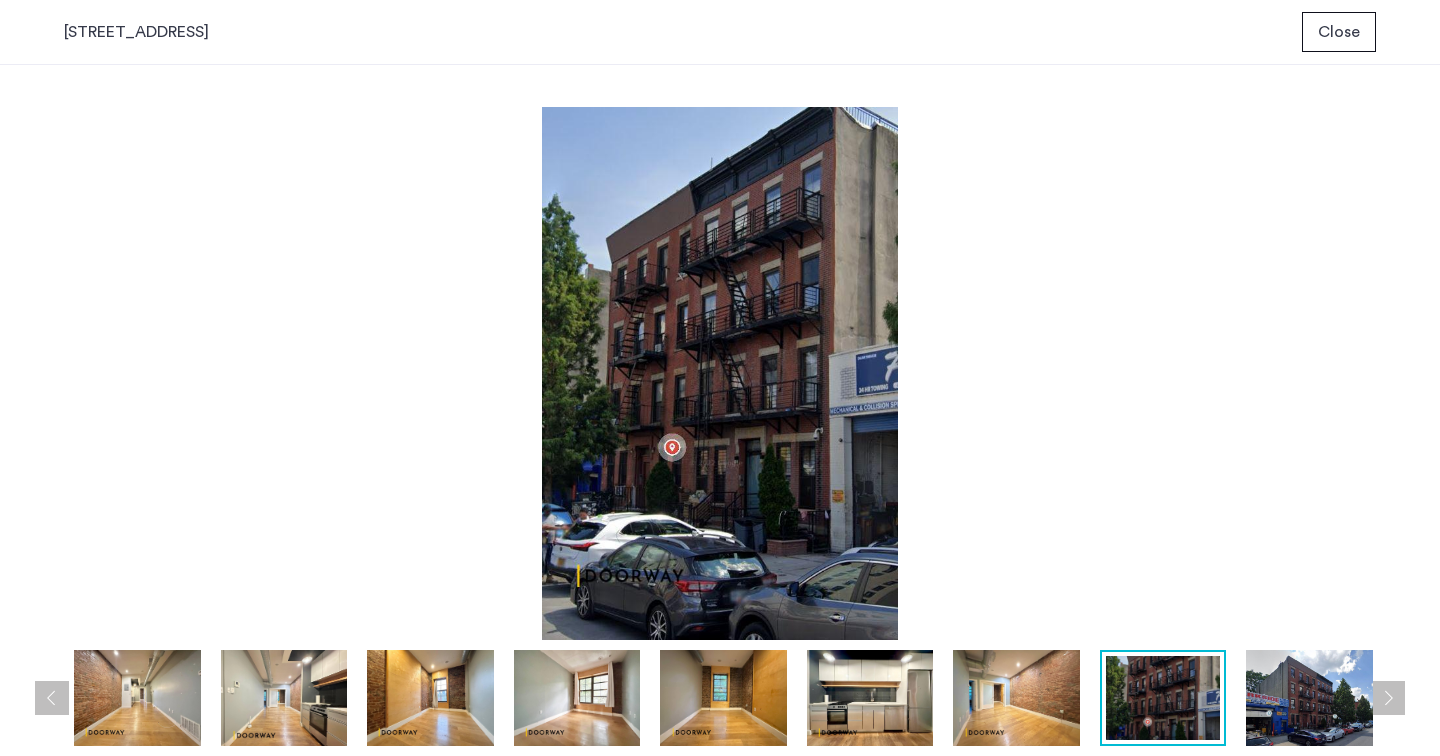 click at bounding box center [1388, 698] 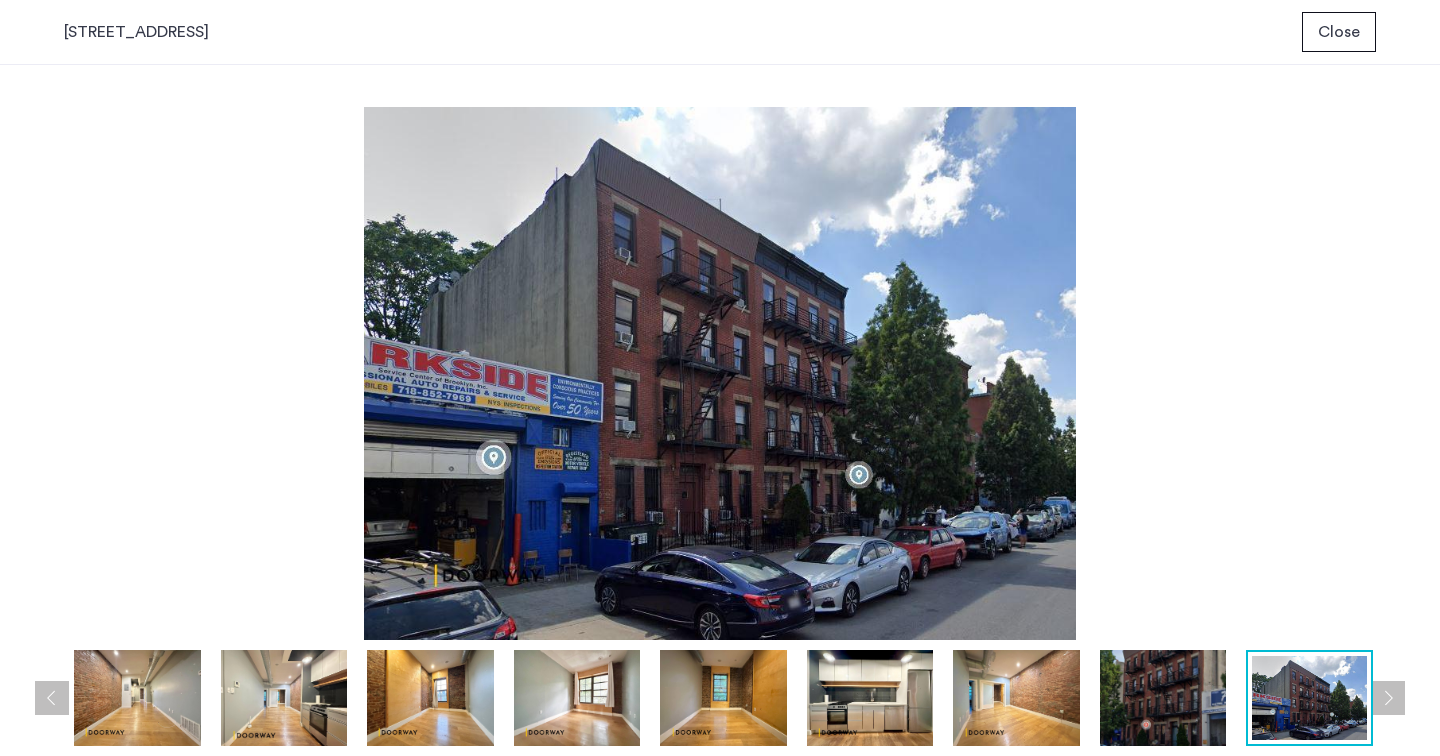 click at bounding box center (1388, 698) 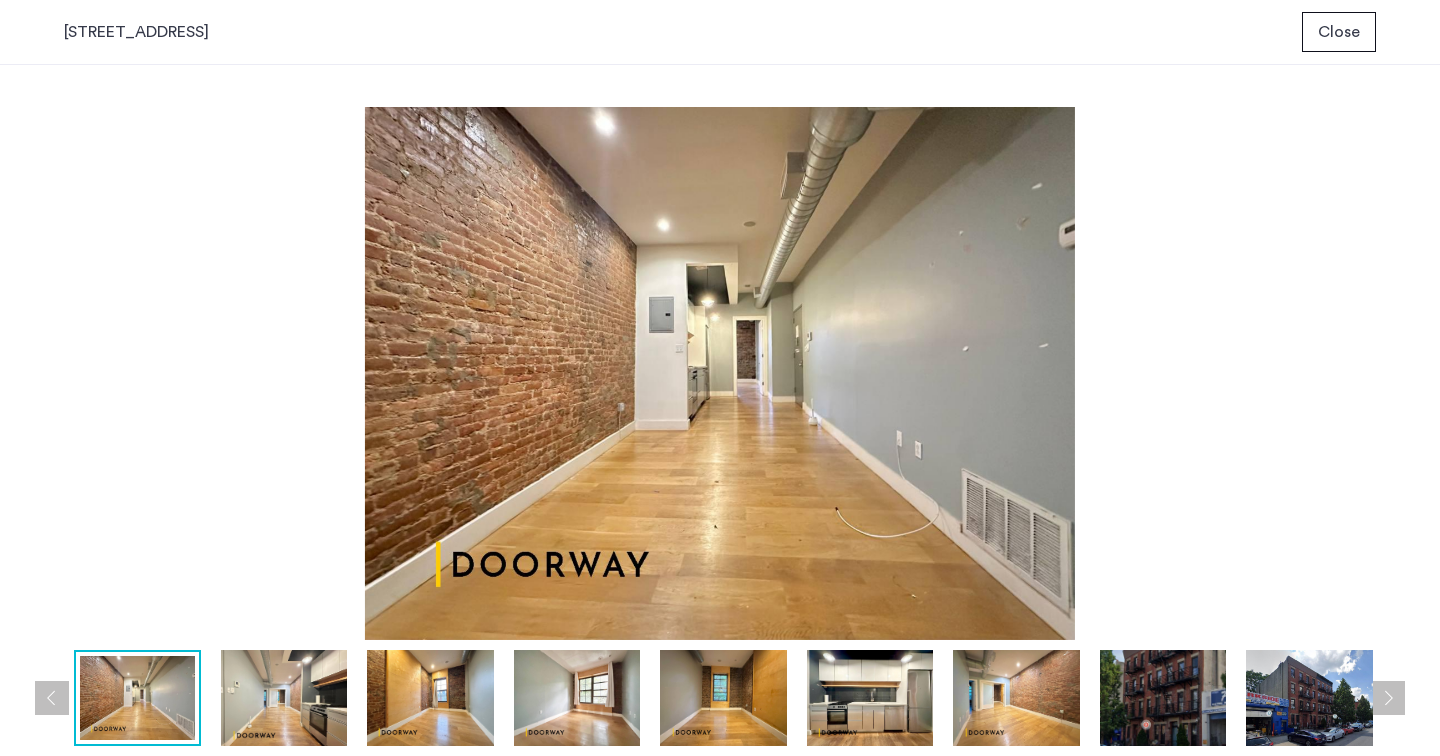 click at bounding box center (1388, 698) 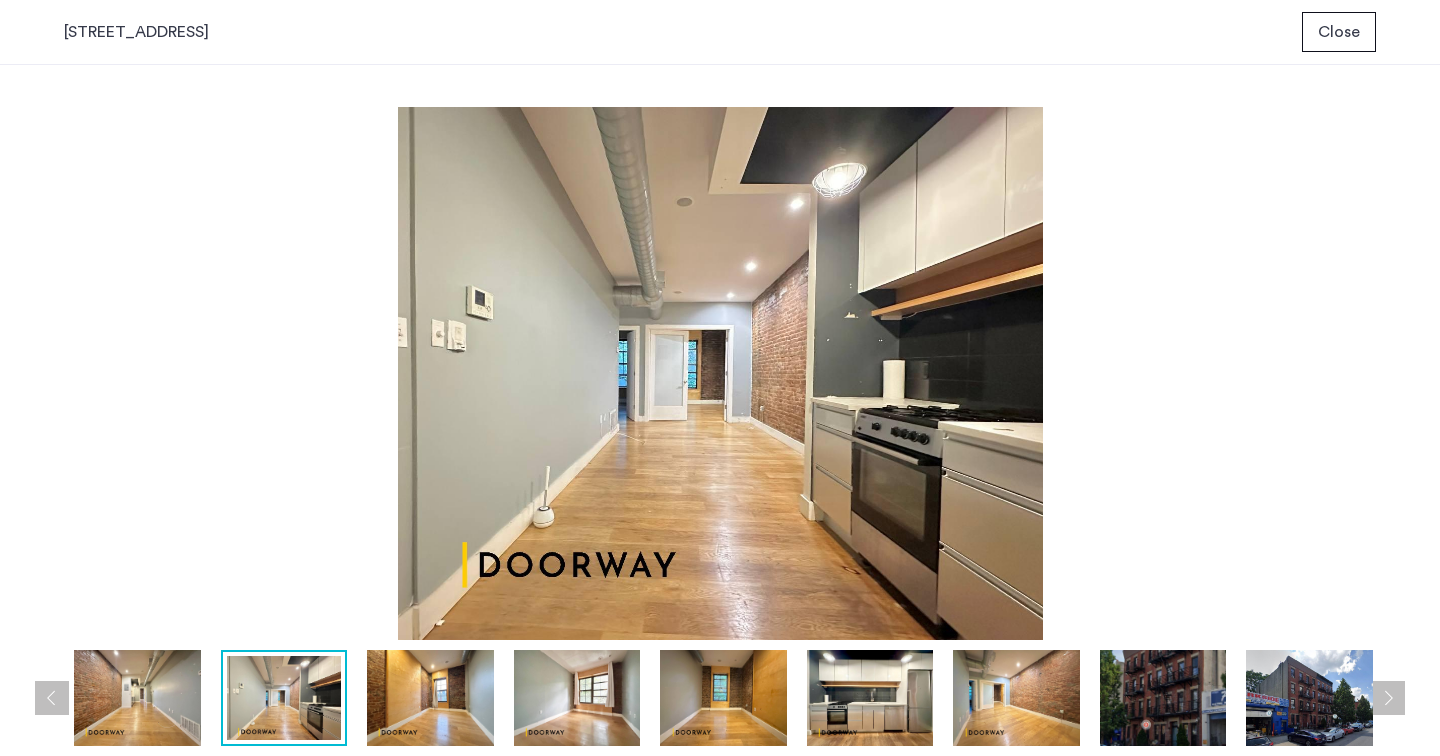 click at bounding box center (1388, 698) 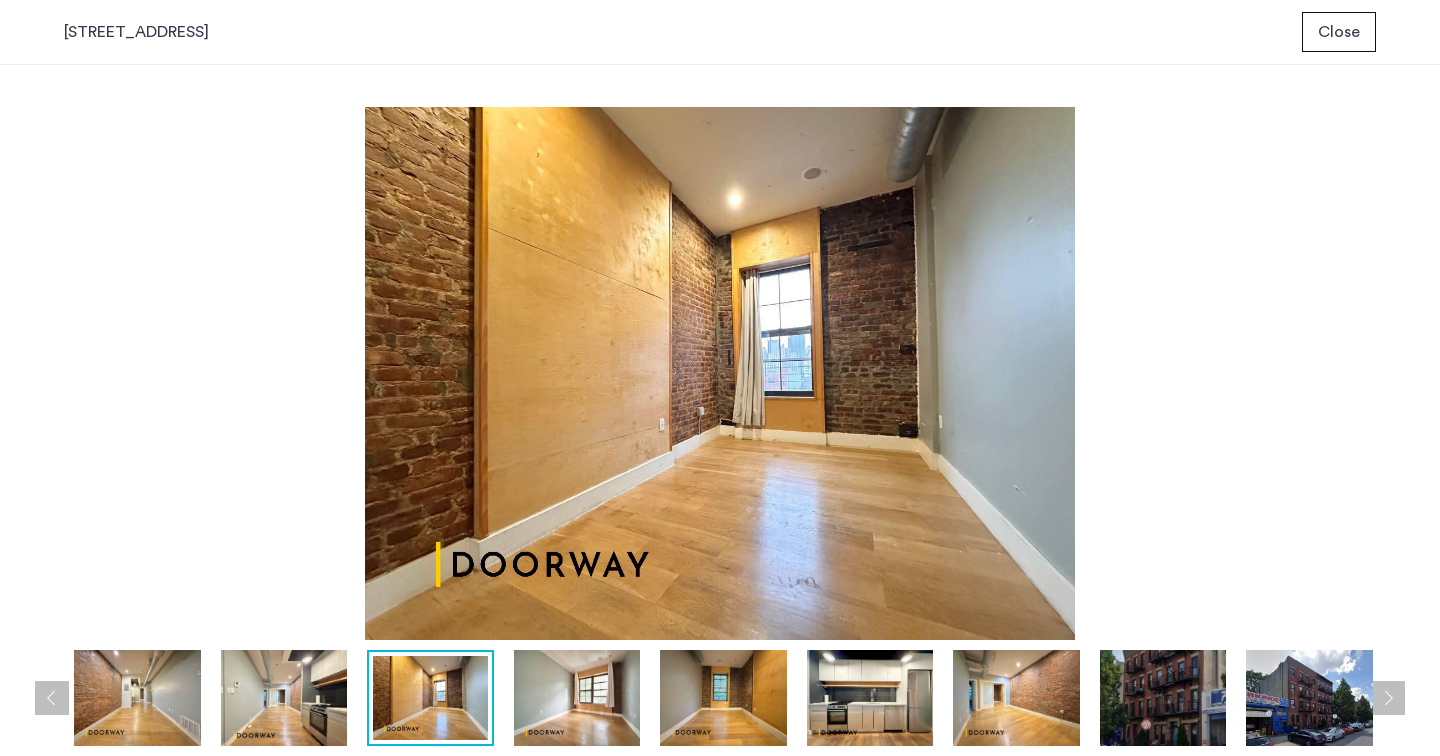 click at bounding box center (1388, 698) 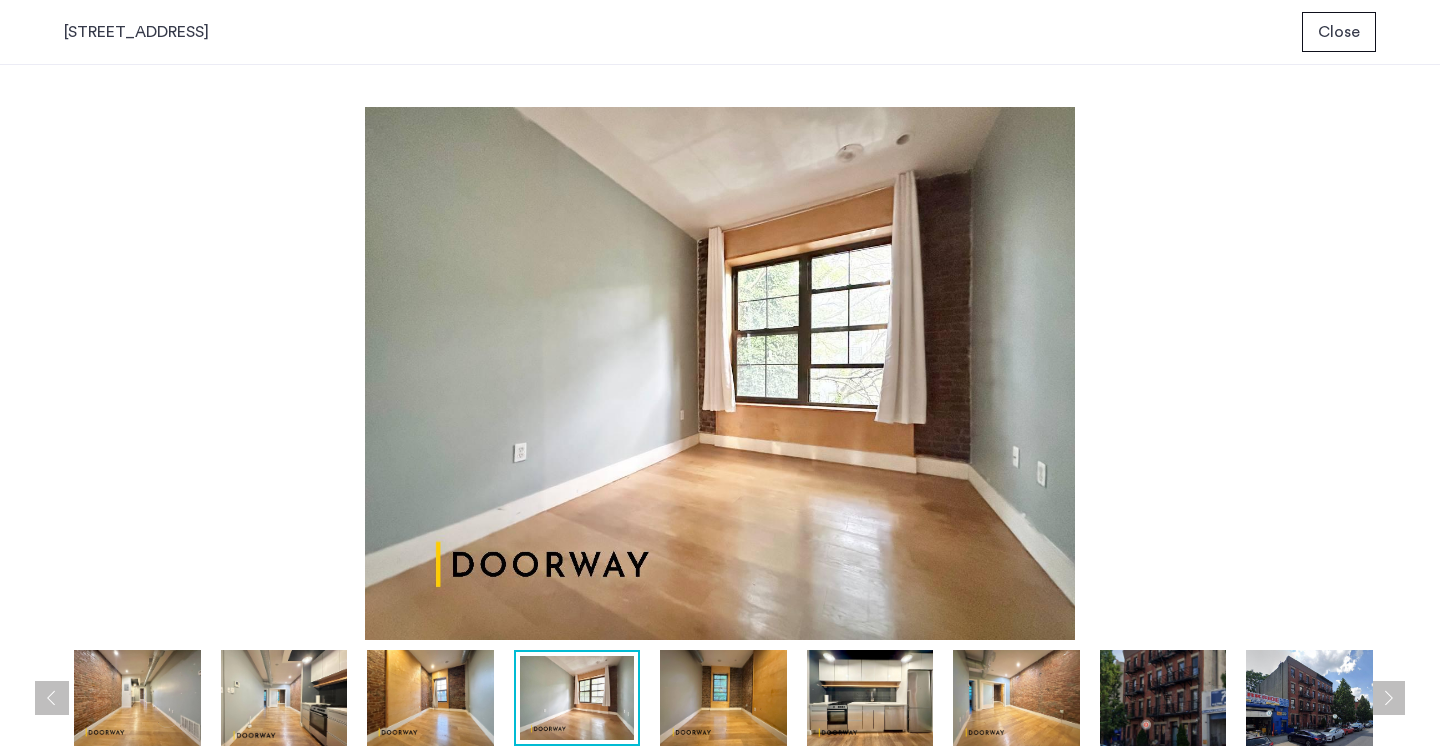 click at bounding box center [1388, 698] 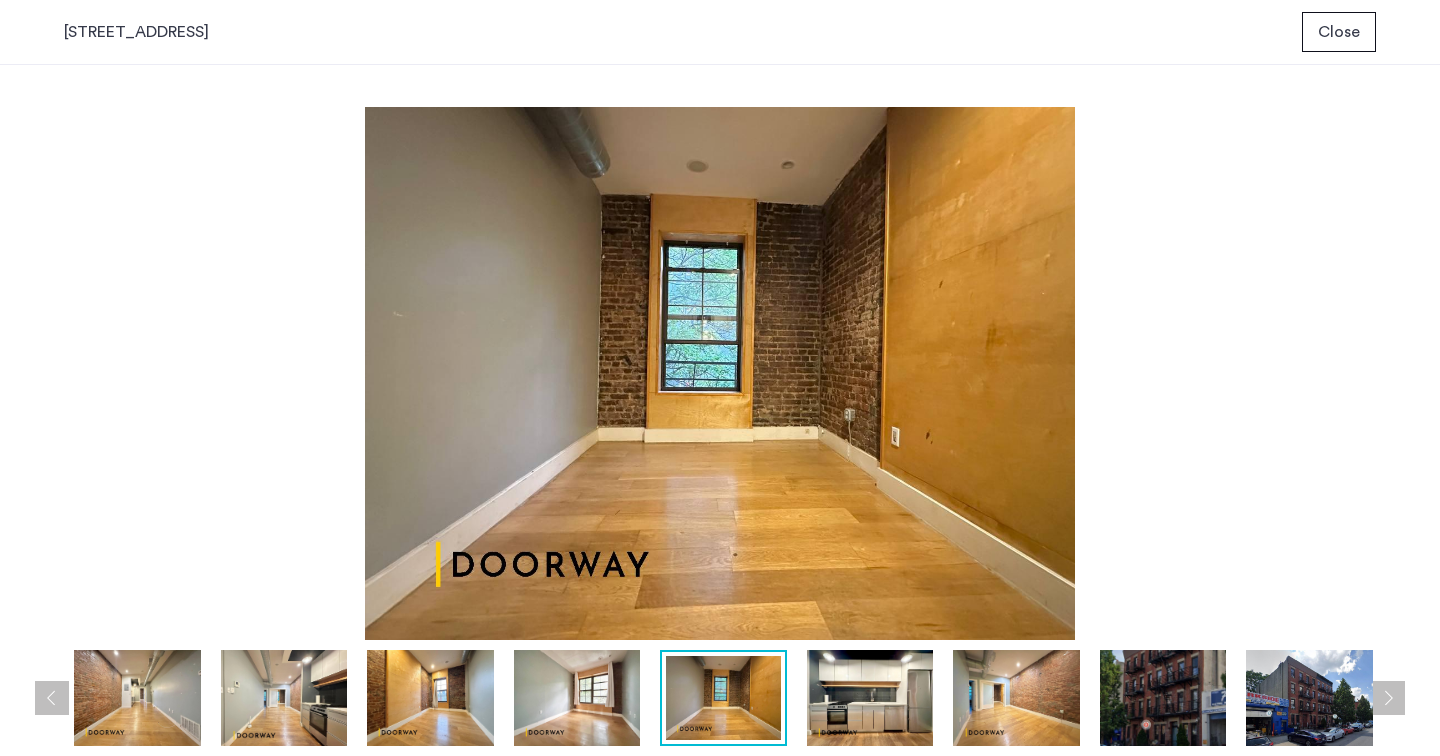 click at bounding box center (725, 698) 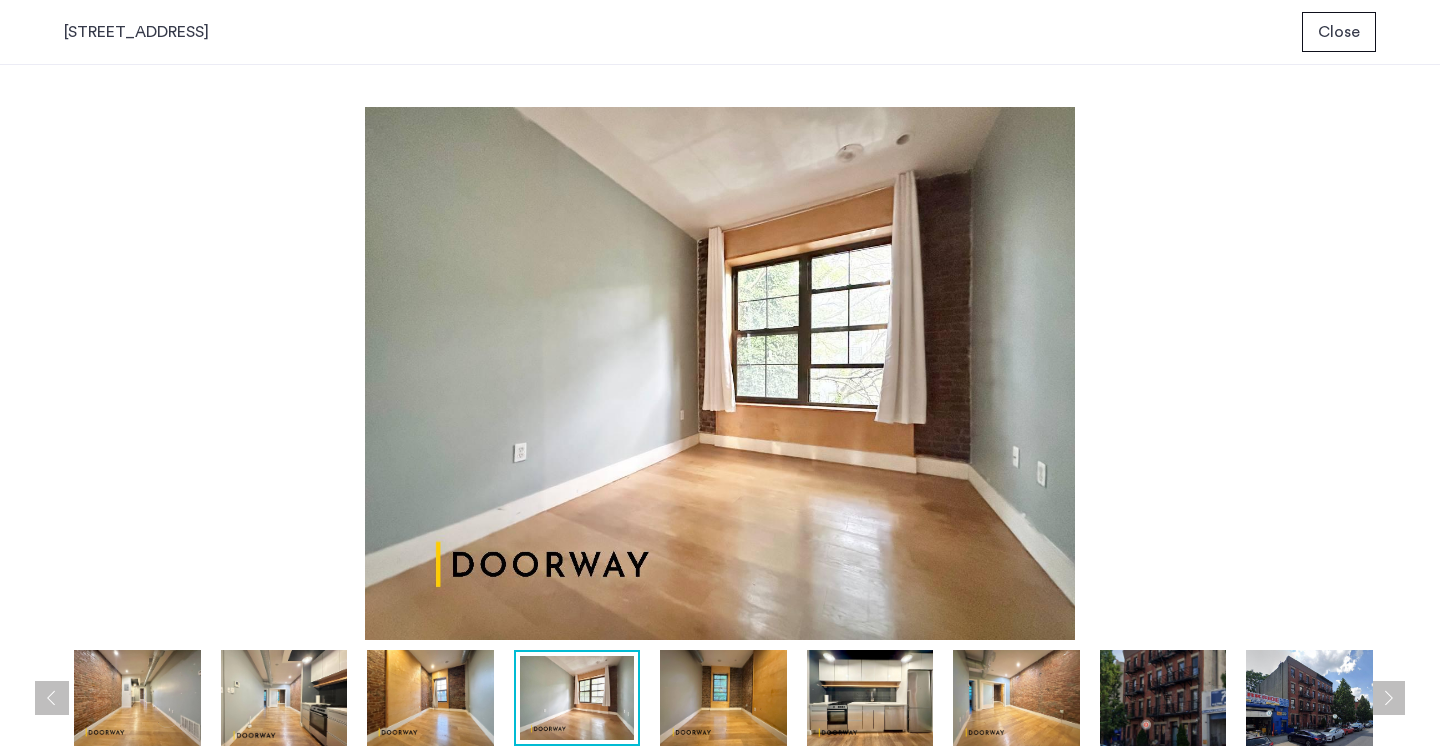 click at bounding box center (52, 698) 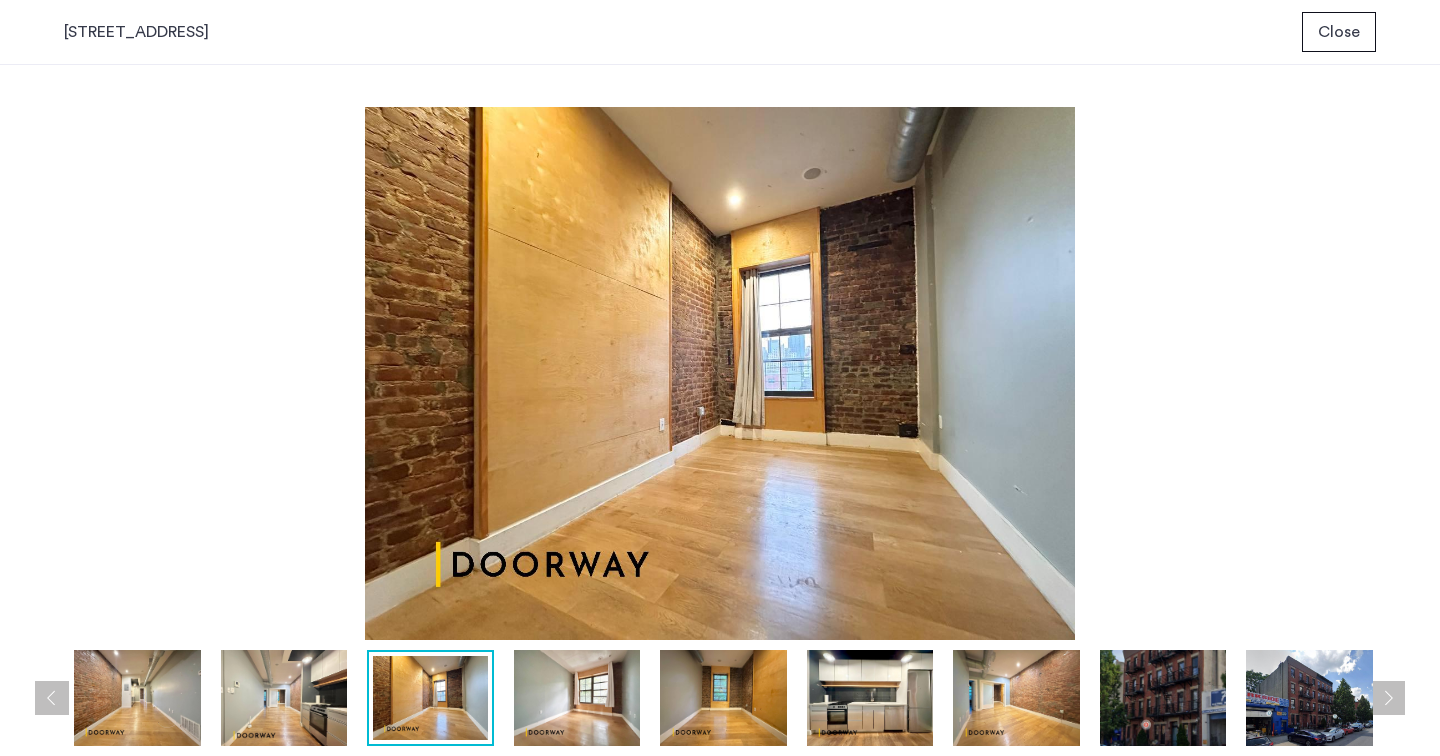 click at bounding box center [1388, 698] 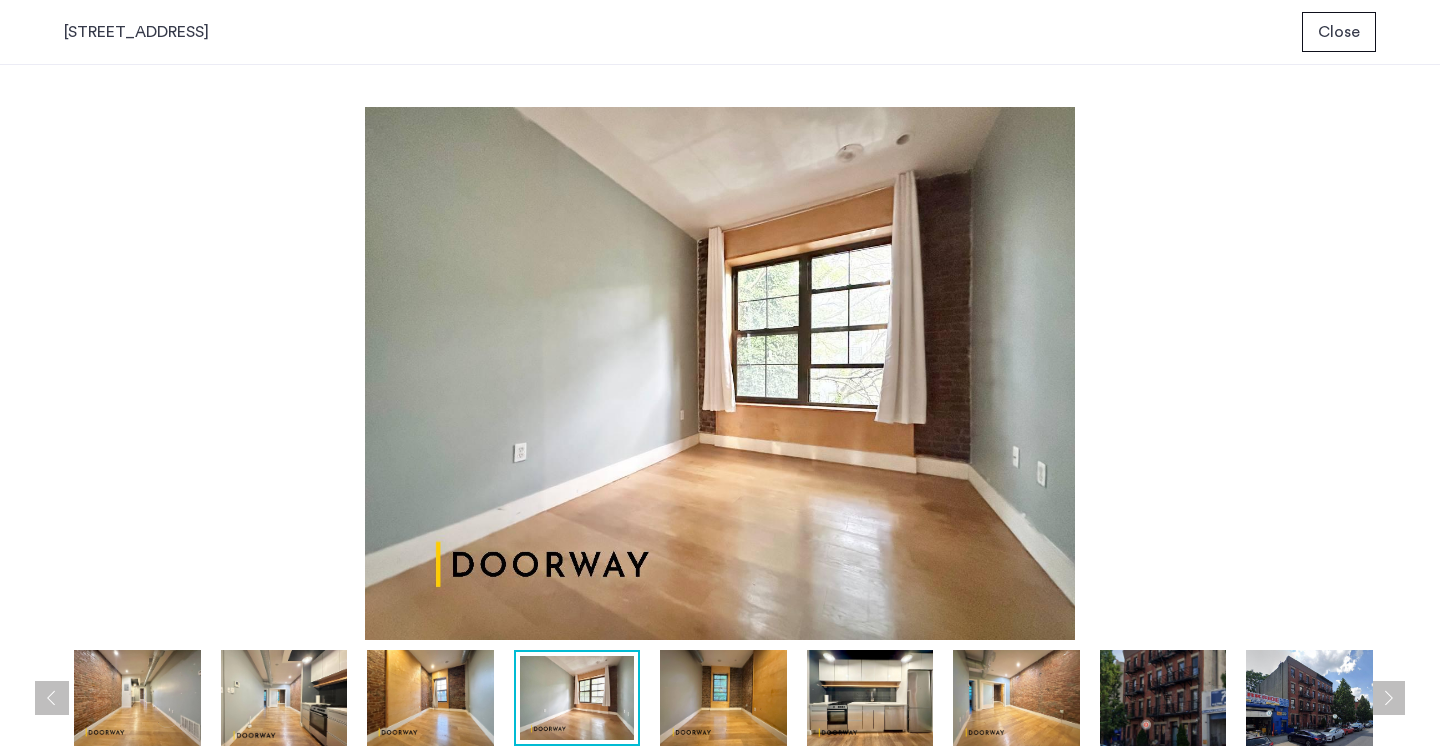 click at bounding box center (1388, 698) 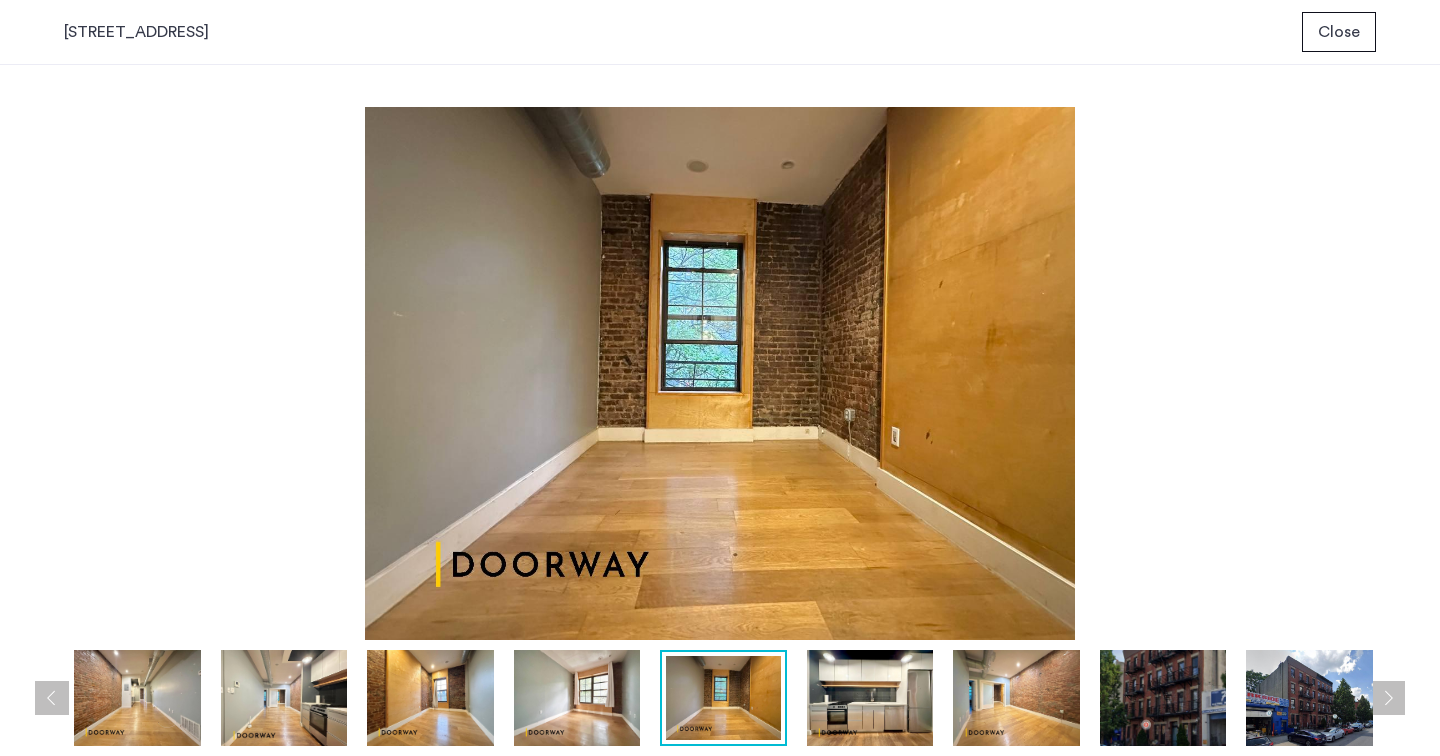 drag, startPoint x: 68, startPoint y: 683, endPoint x: 55, endPoint y: 684, distance: 13.038404 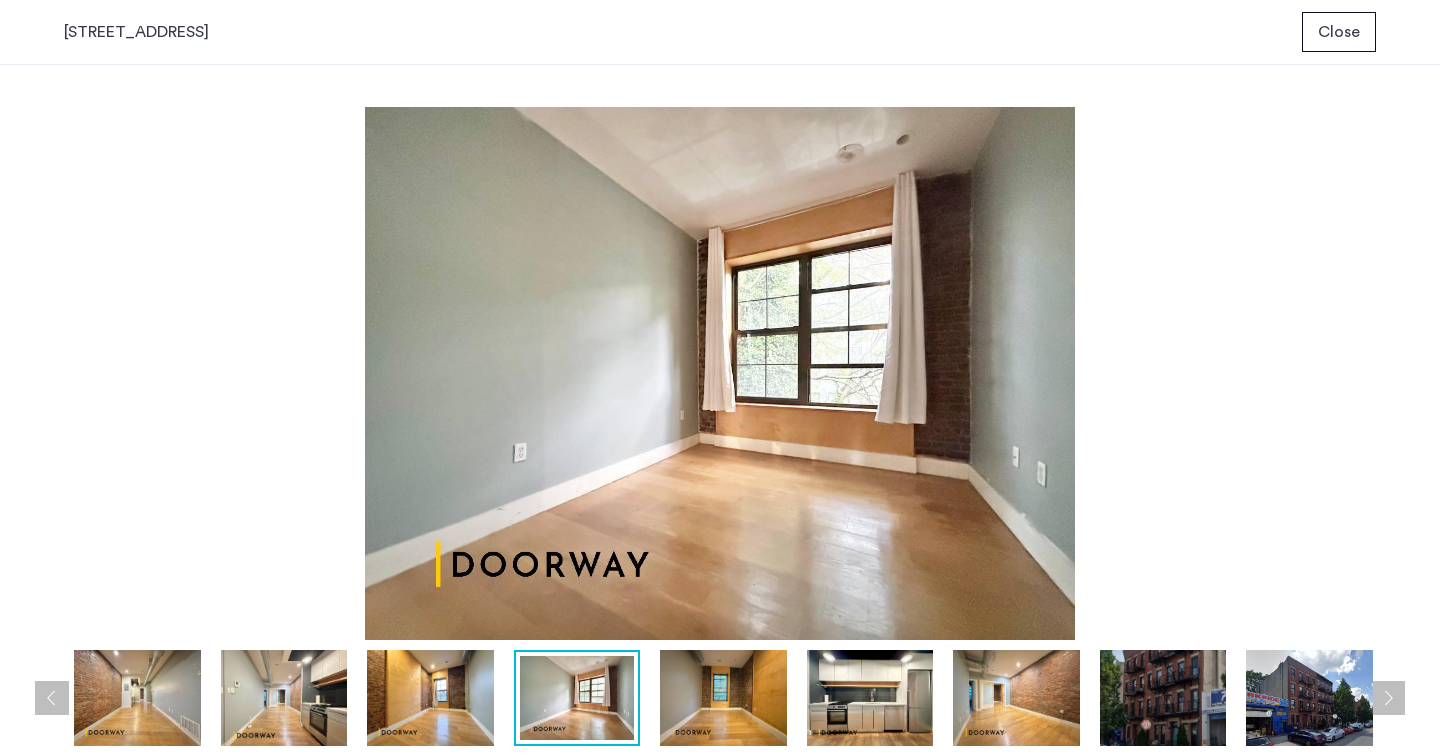 click at bounding box center (52, 698) 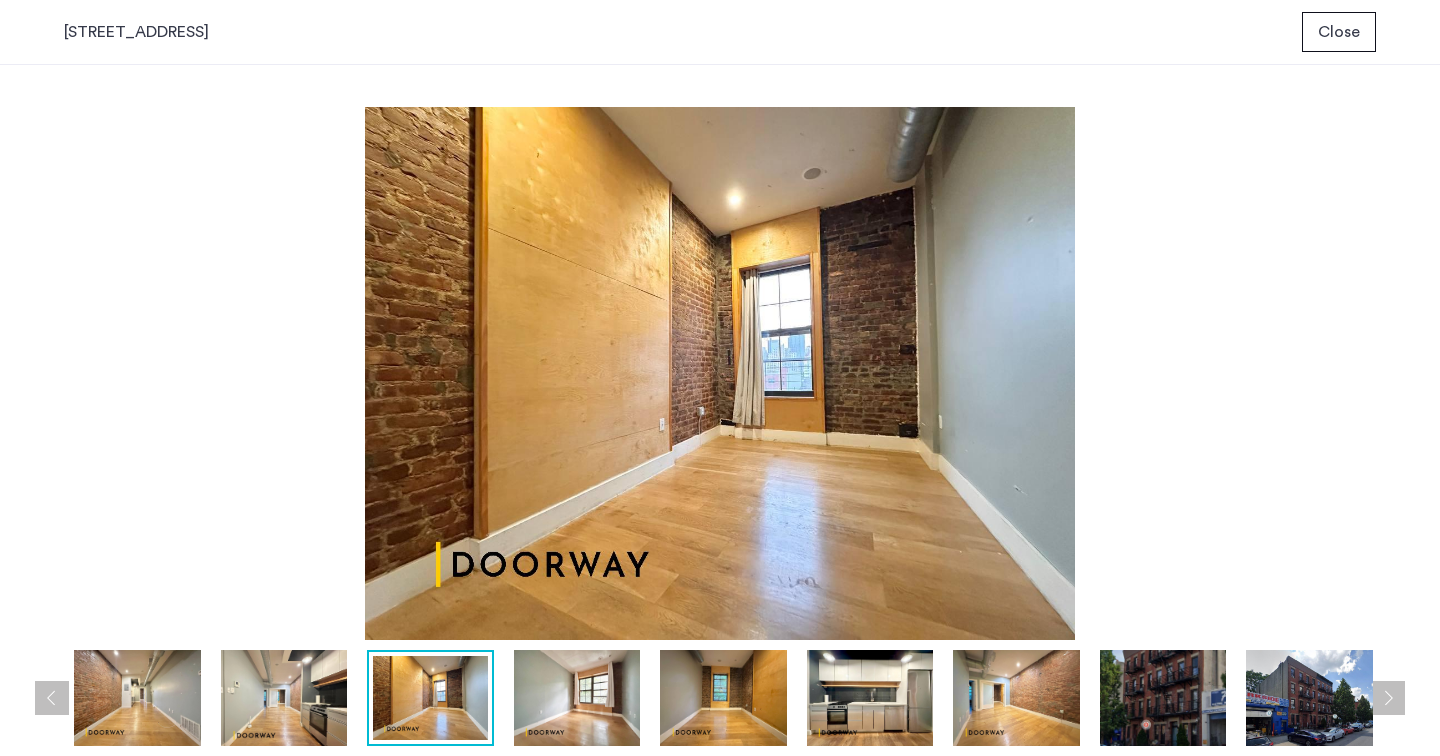 click at bounding box center [1388, 698] 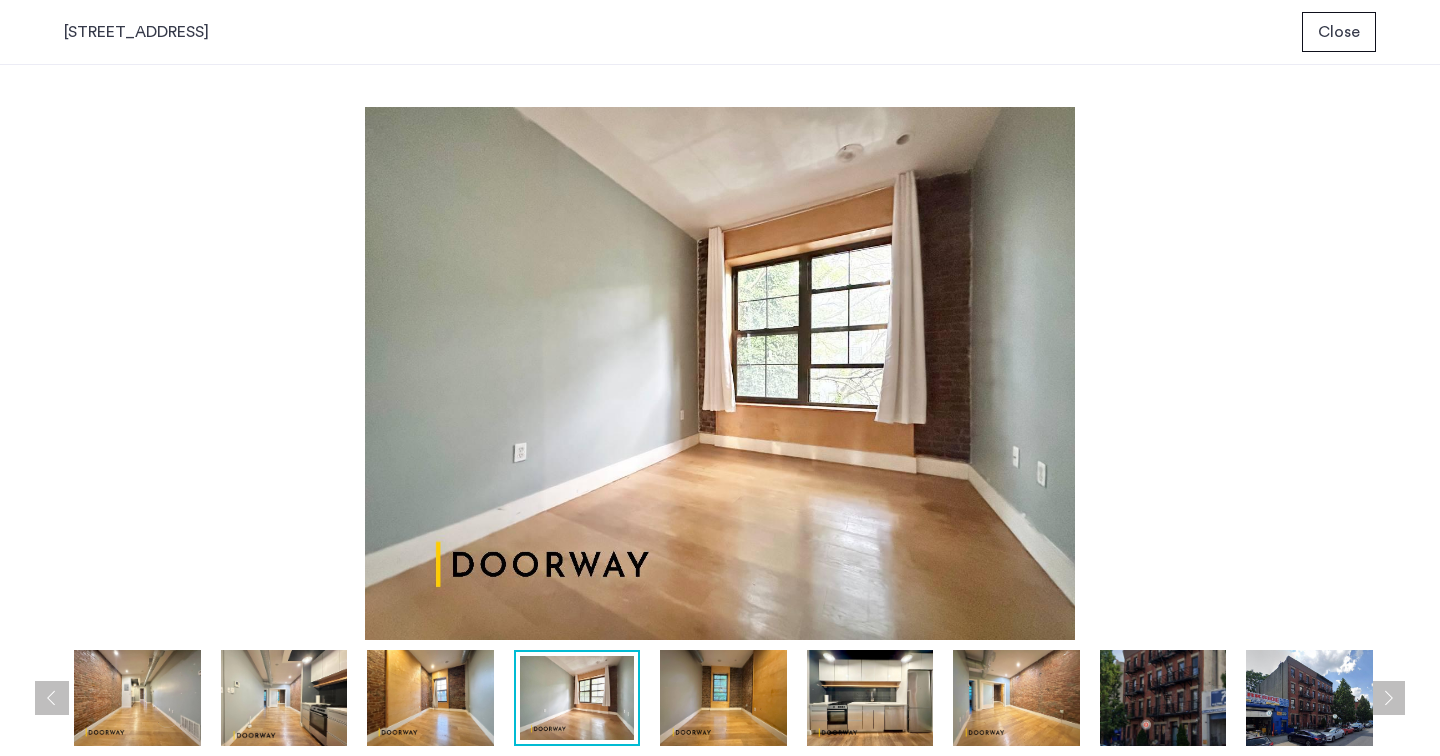 drag, startPoint x: 53, startPoint y: 34, endPoint x: 471, endPoint y: 58, distance: 418.68842 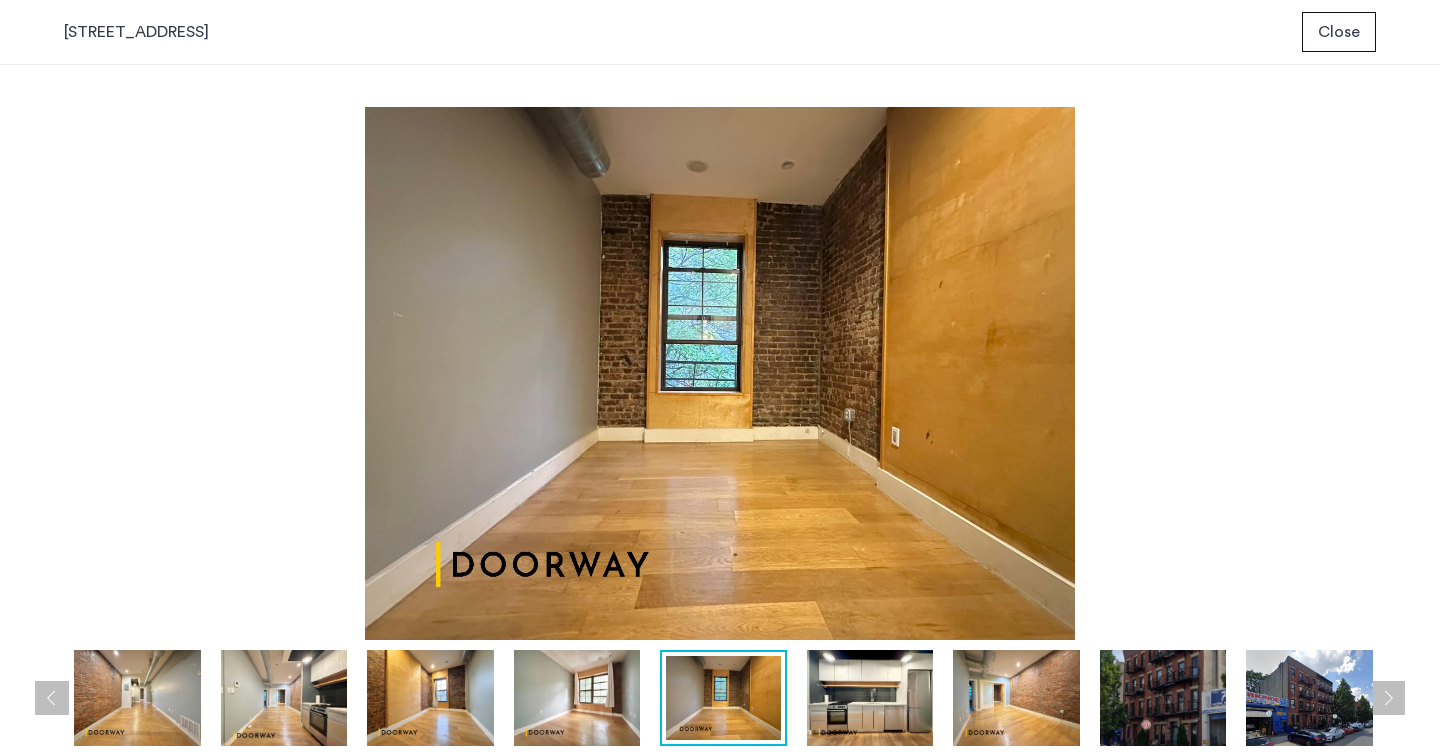 click at bounding box center [1388, 698] 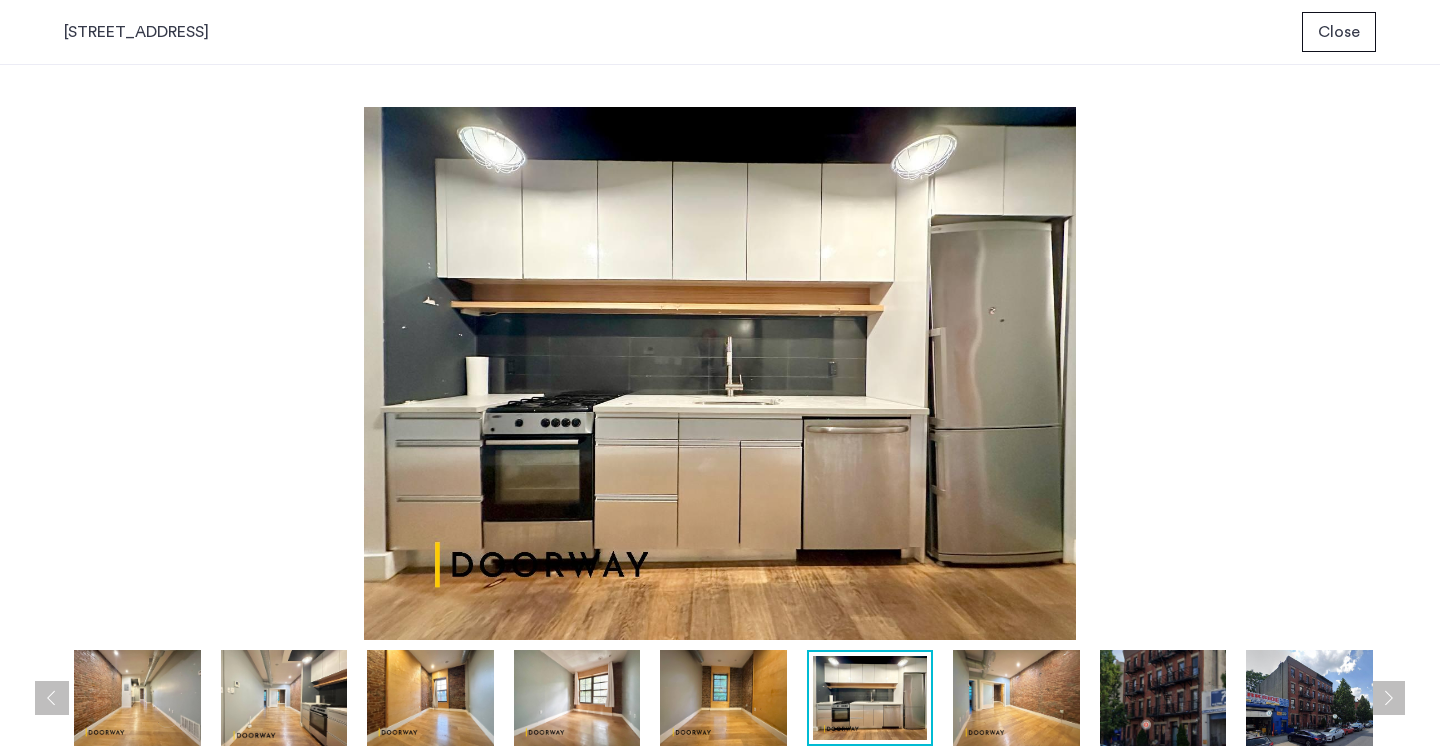 click at bounding box center (1388, 698) 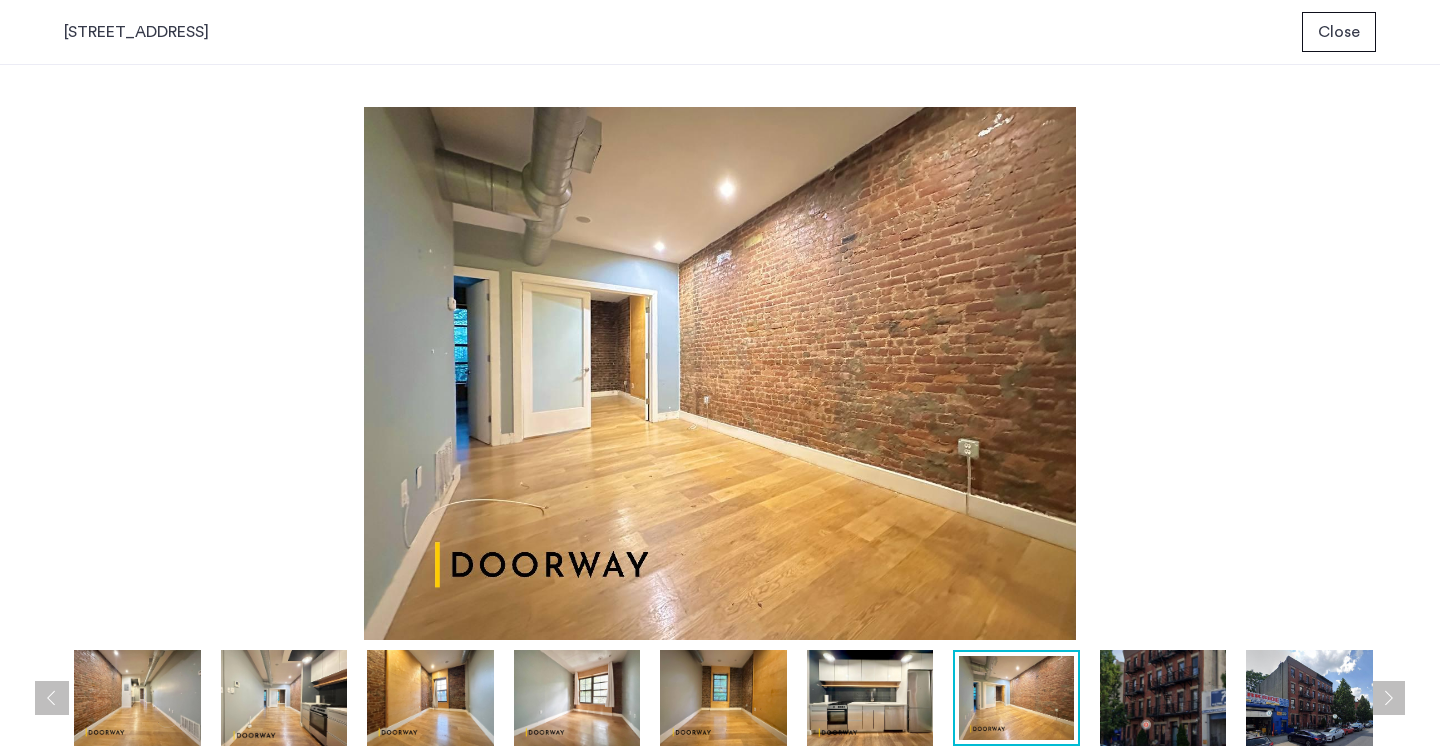 click at bounding box center (1388, 698) 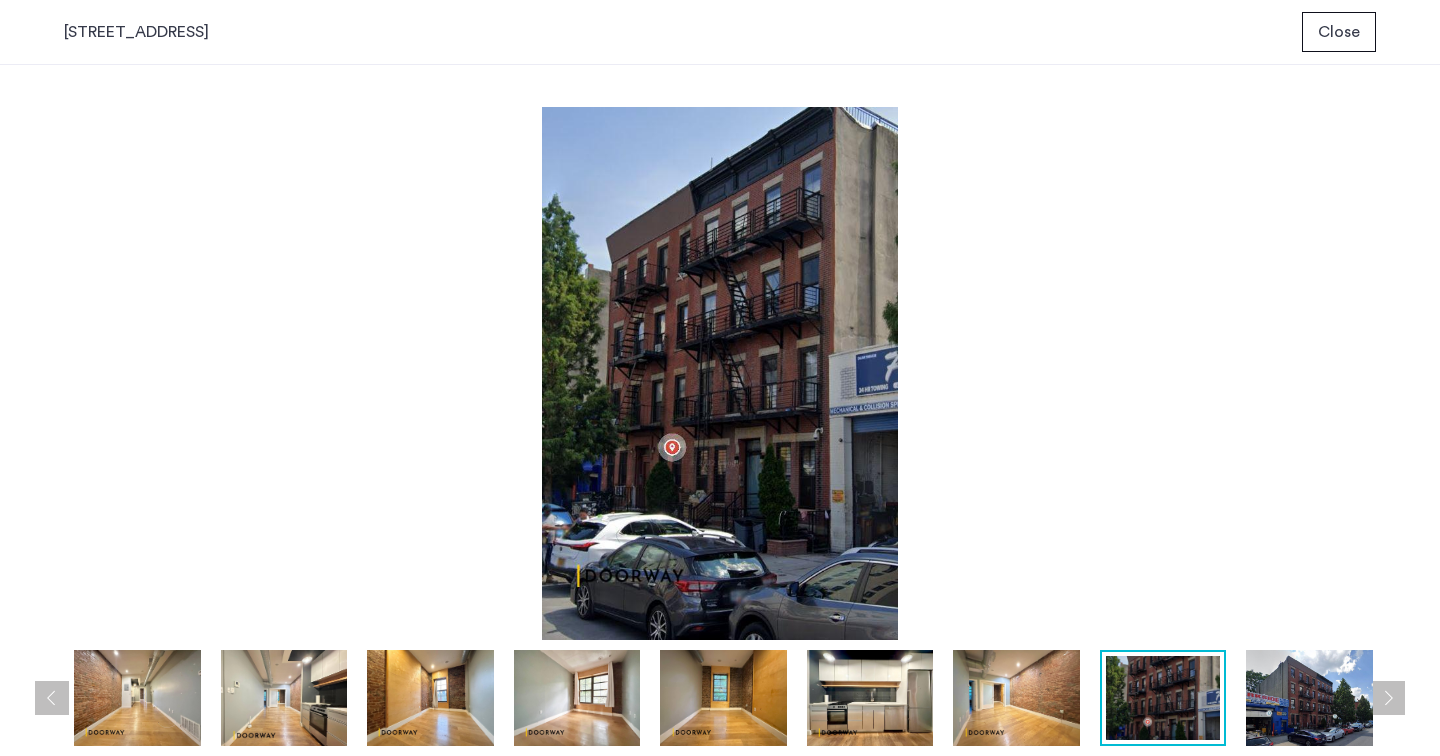 click at bounding box center [1388, 698] 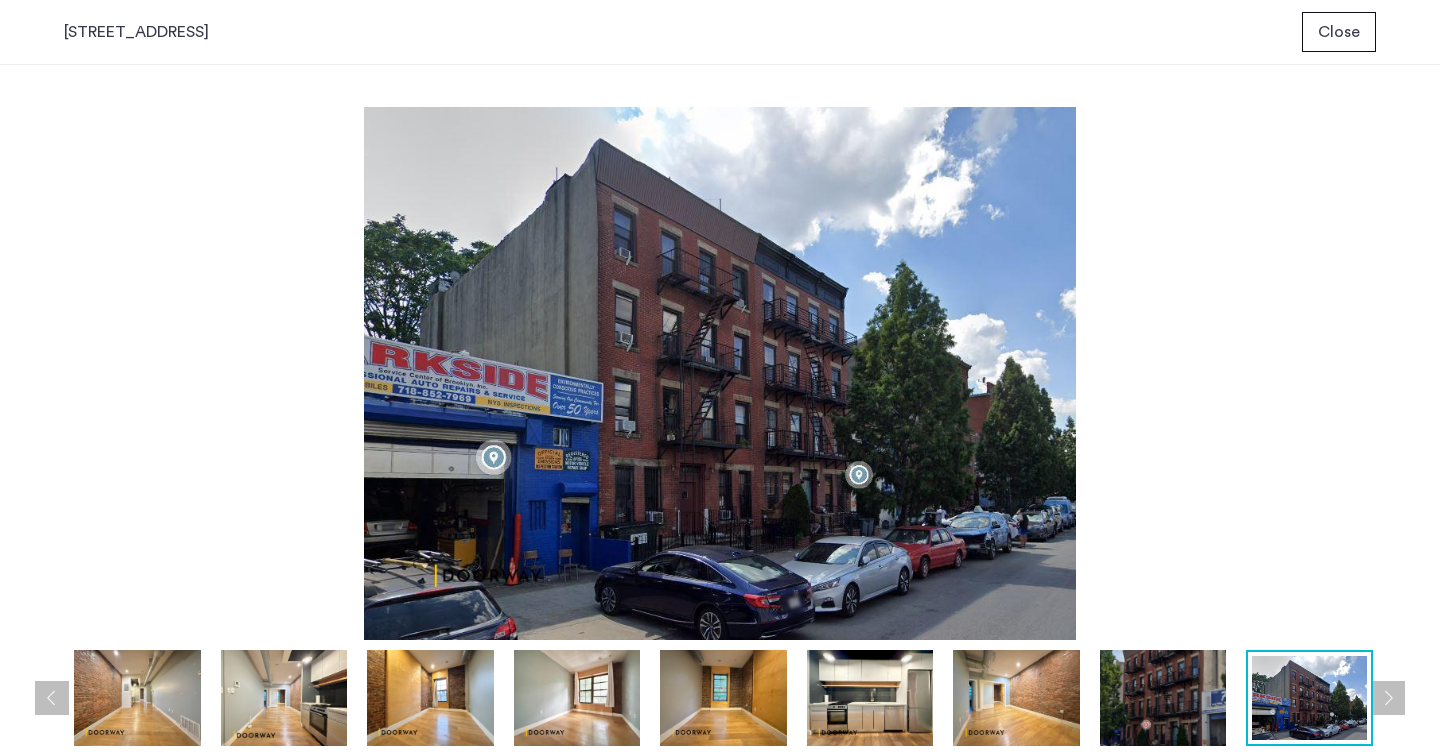 click on "prev next prev next" at bounding box center (720, 410) 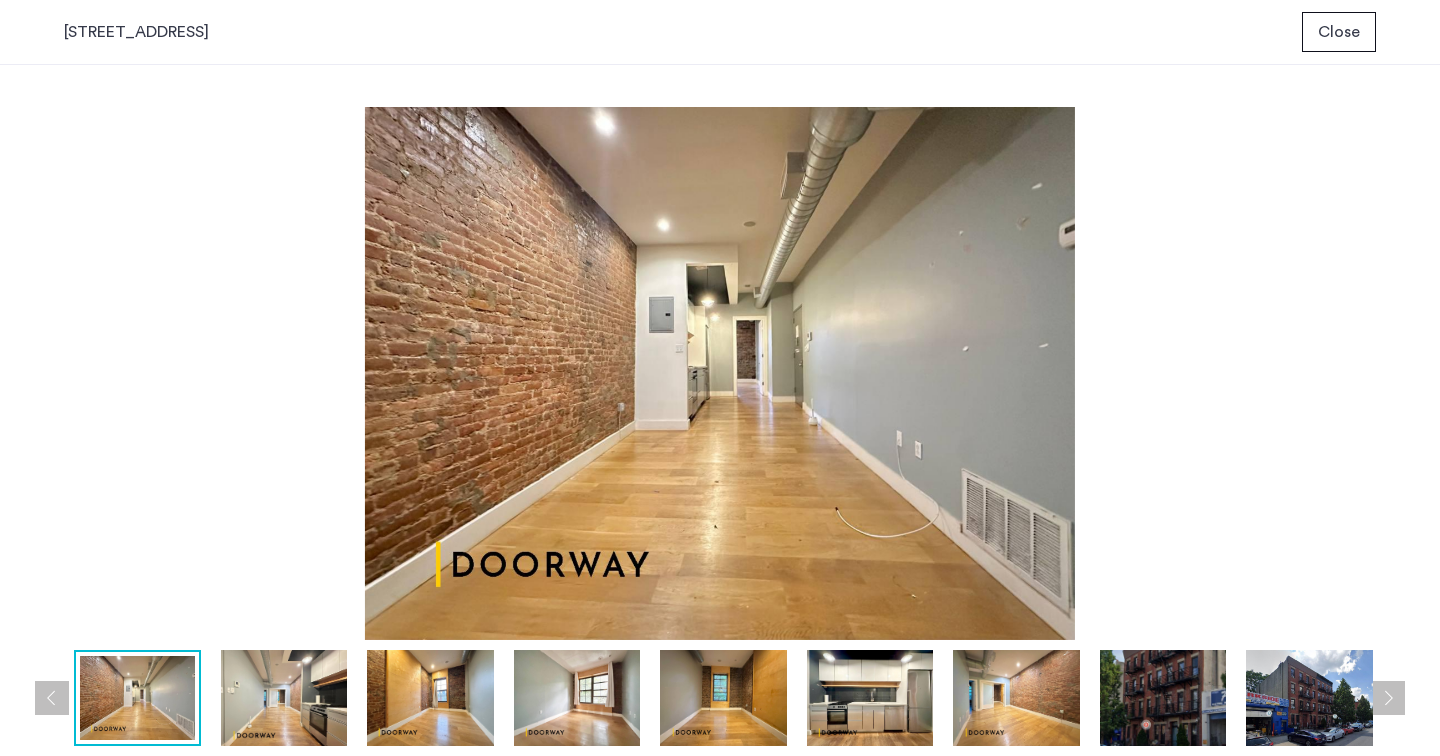 click at bounding box center [1388, 698] 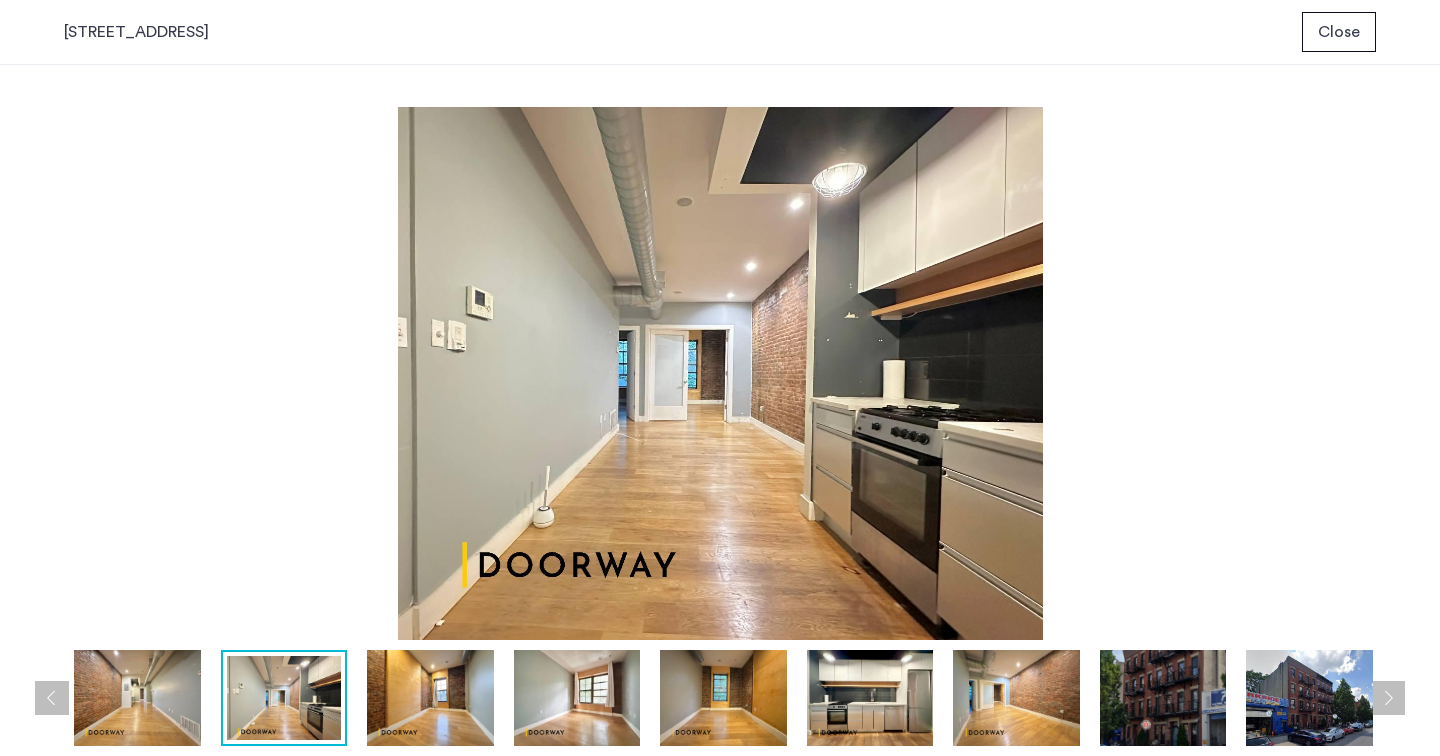 click at bounding box center (1388, 698) 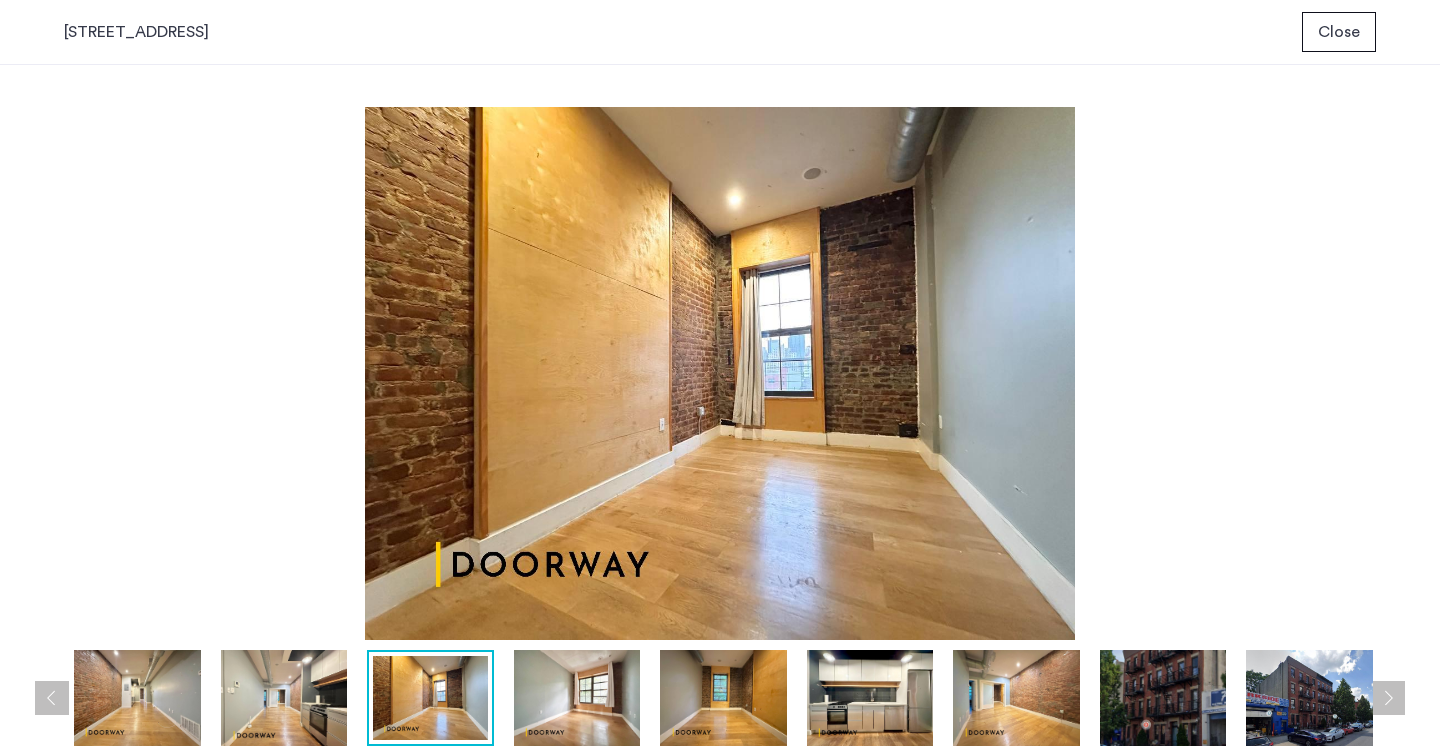 click at bounding box center [1388, 698] 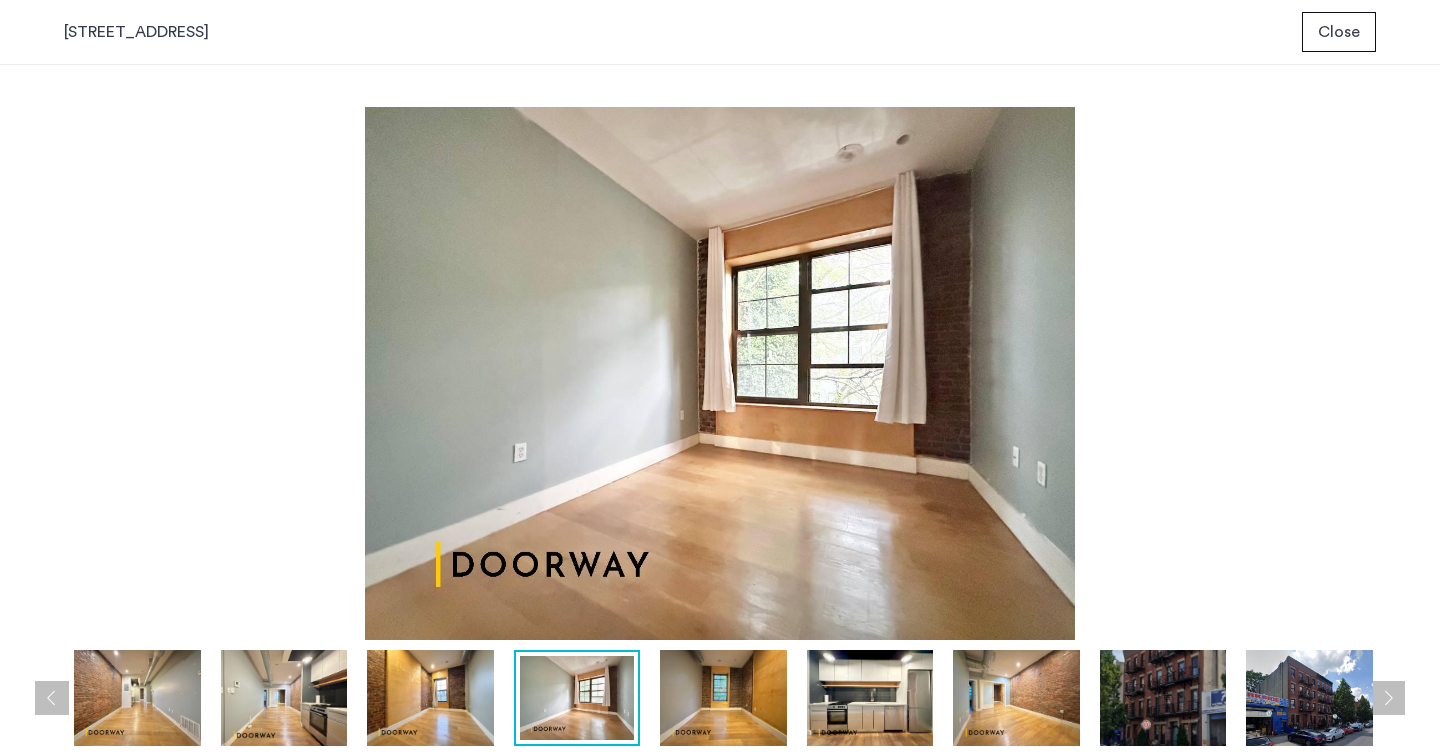 click at bounding box center (1388, 698) 